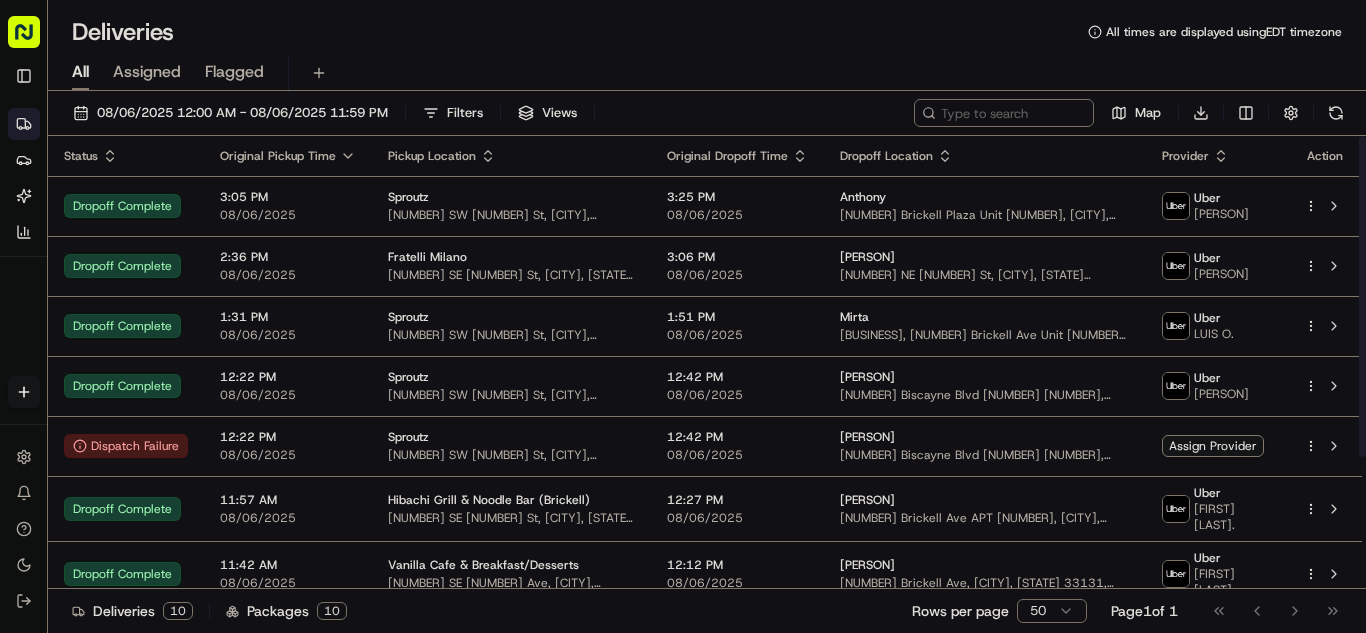 scroll, scrollTop: 0, scrollLeft: 0, axis: both 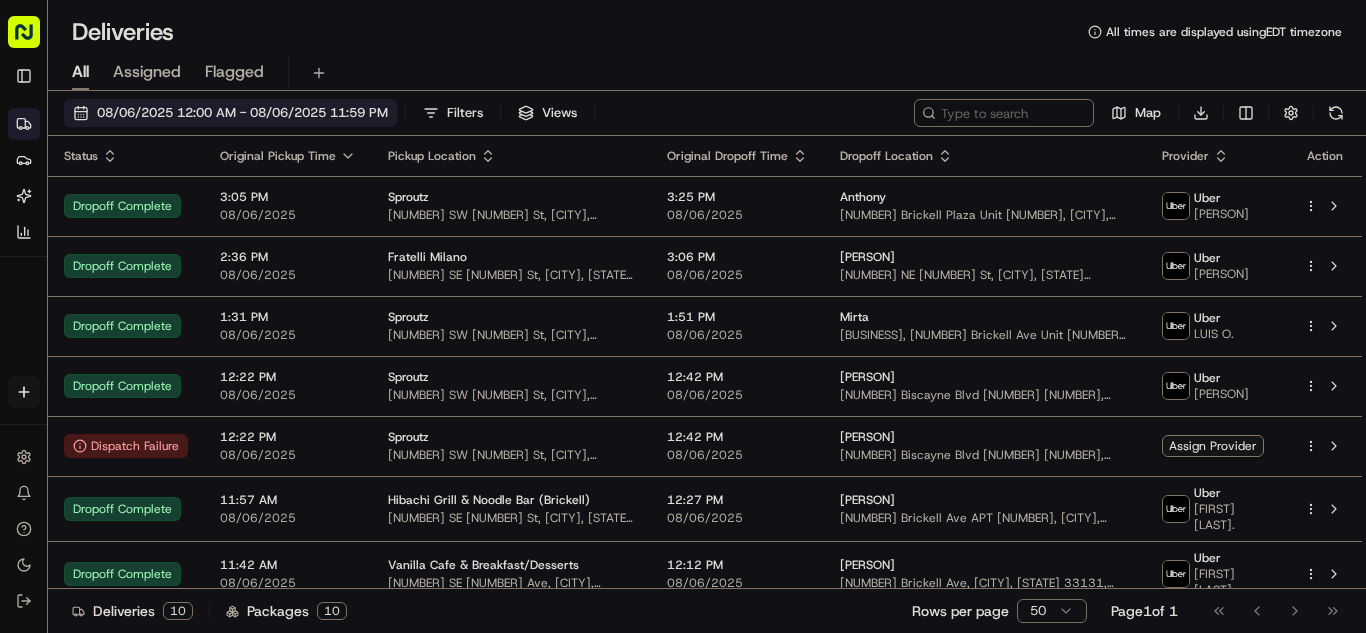 click on "08/06/2025 12:00 AM - 08/06/2025 11:59 PM" at bounding box center [242, 113] 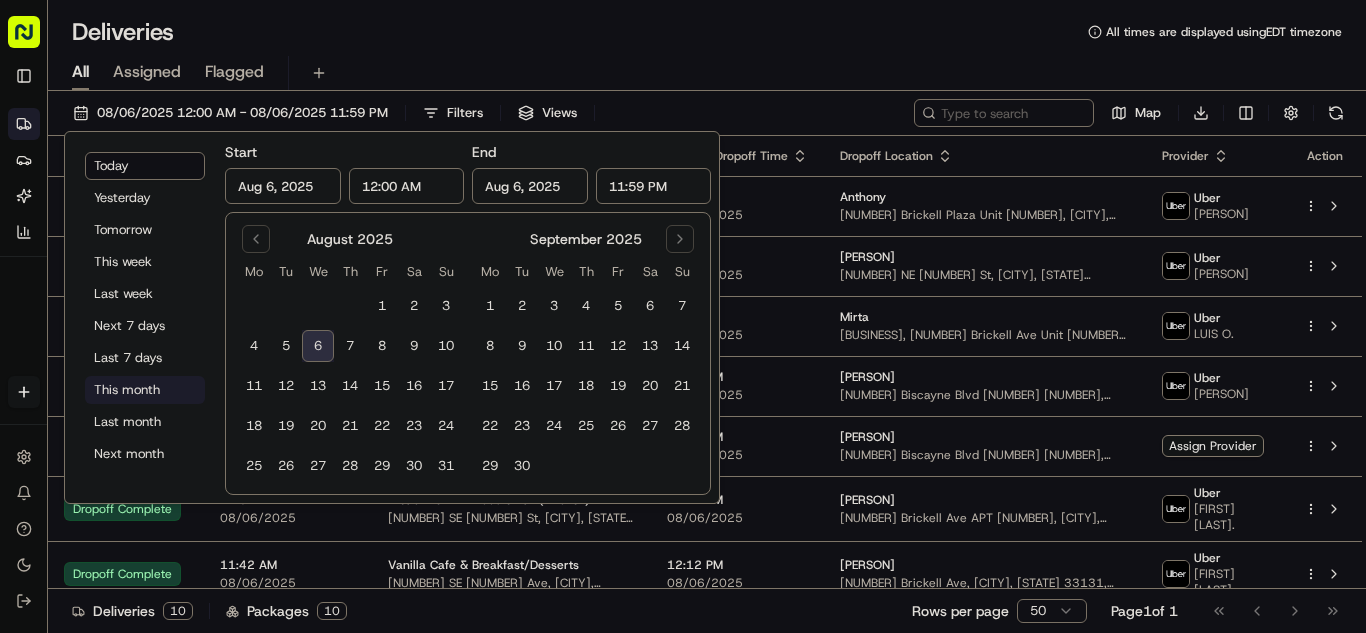 click on "This month" at bounding box center [145, 390] 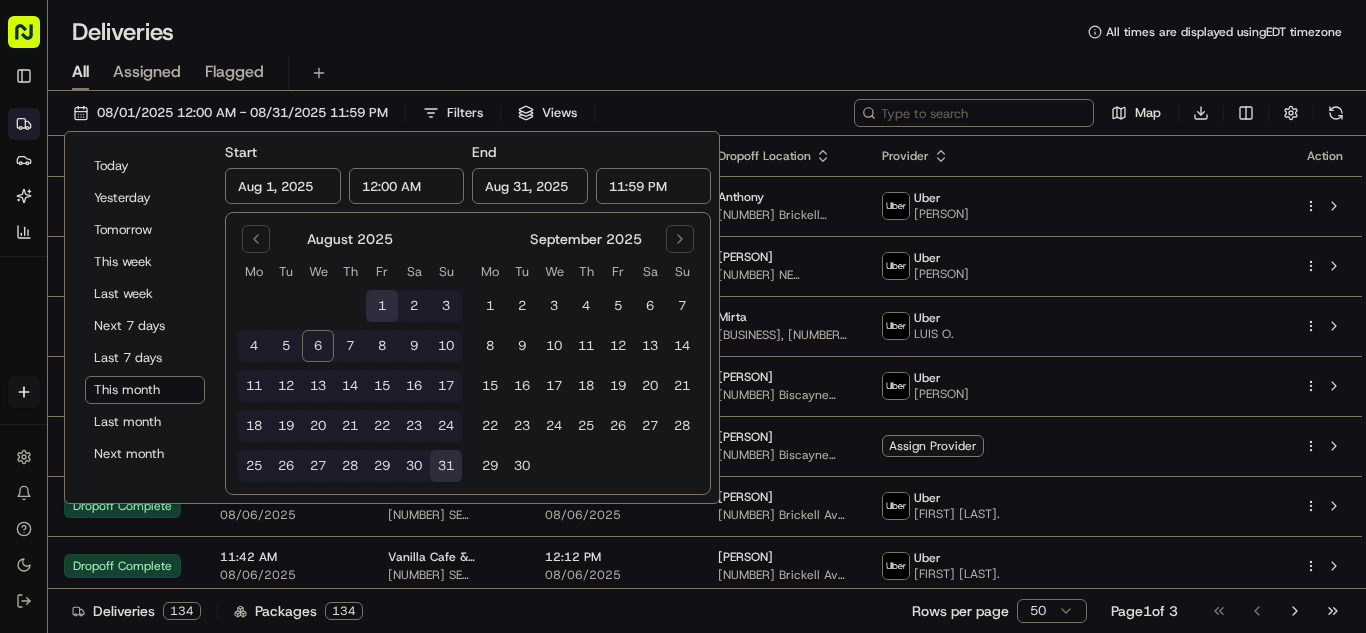 click at bounding box center [974, 113] 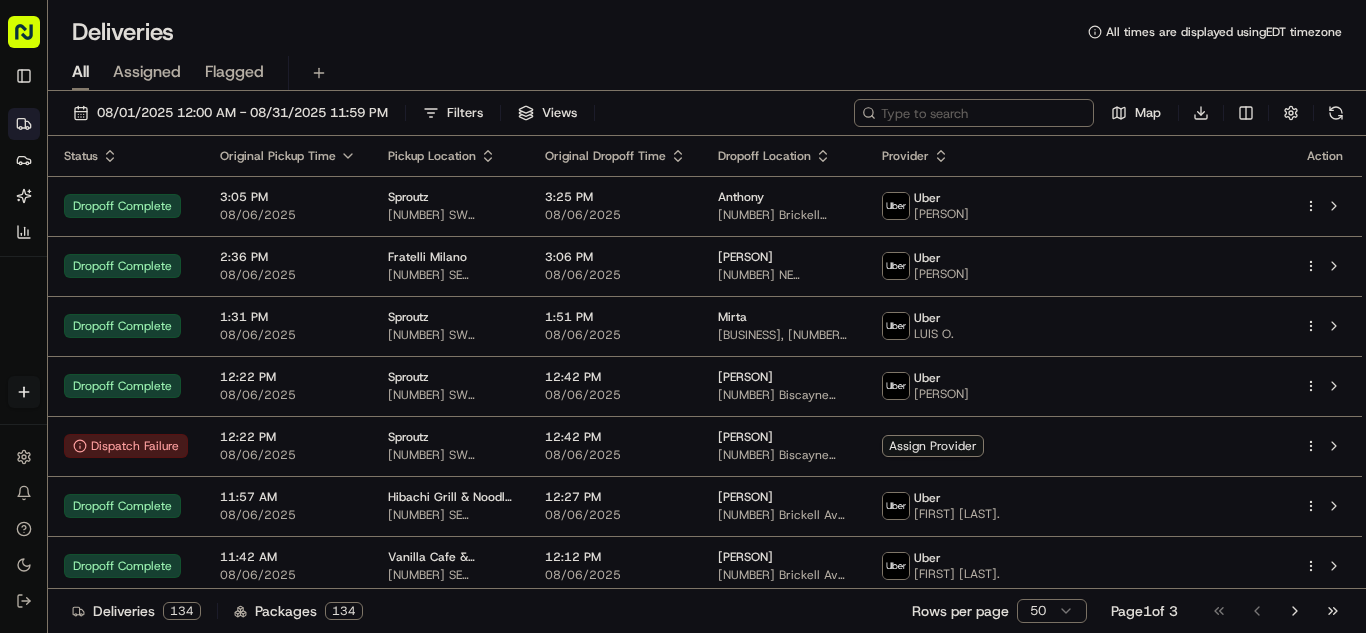 paste on "AEF3A" 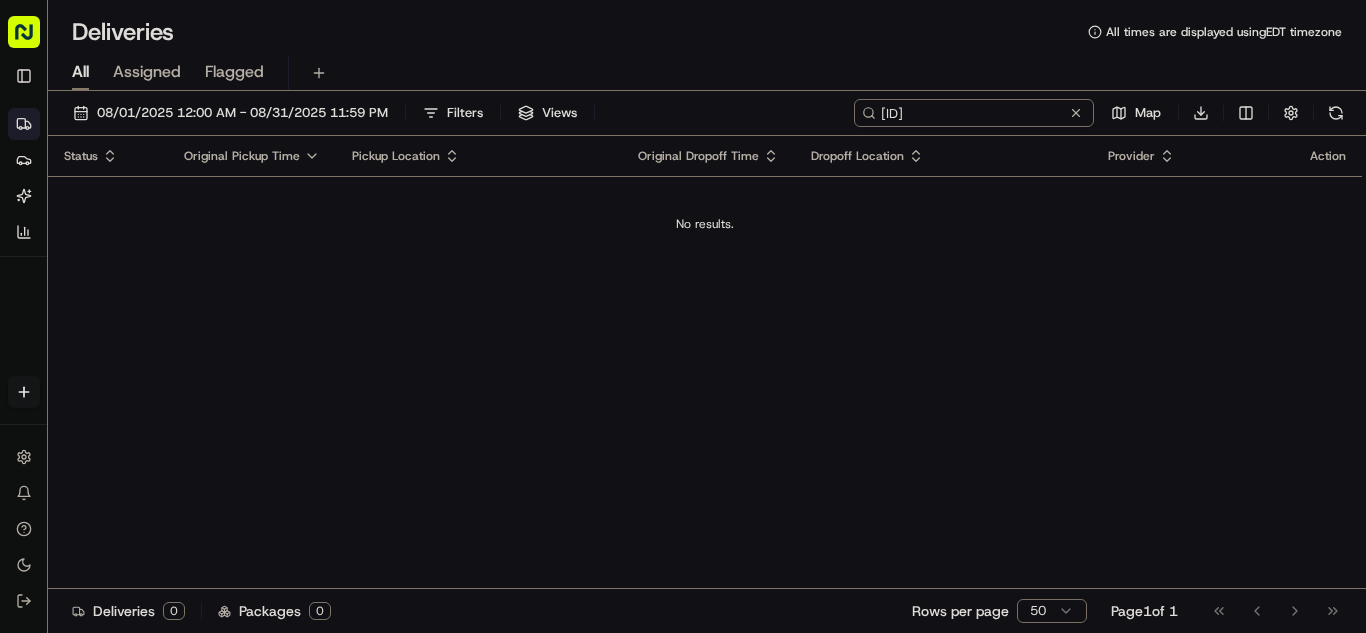 type on "AEF3A" 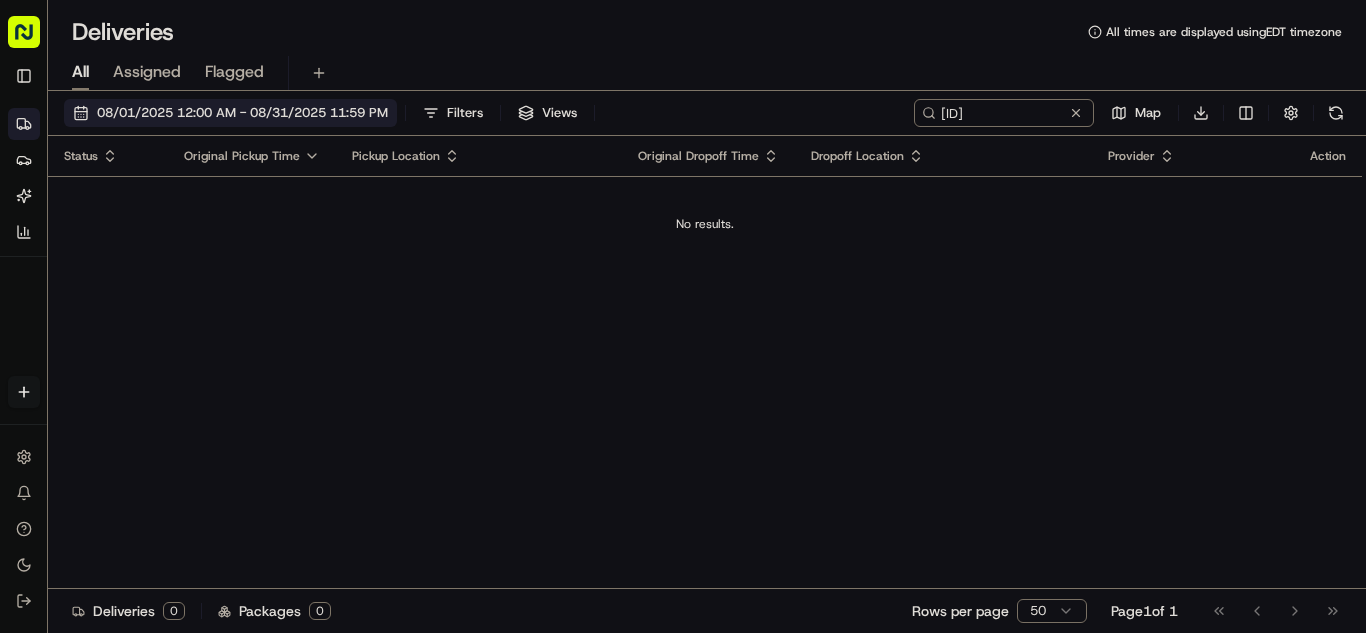 click on "08/01/2025 12:00 AM - 08/31/2025 11:59 PM" at bounding box center (242, 113) 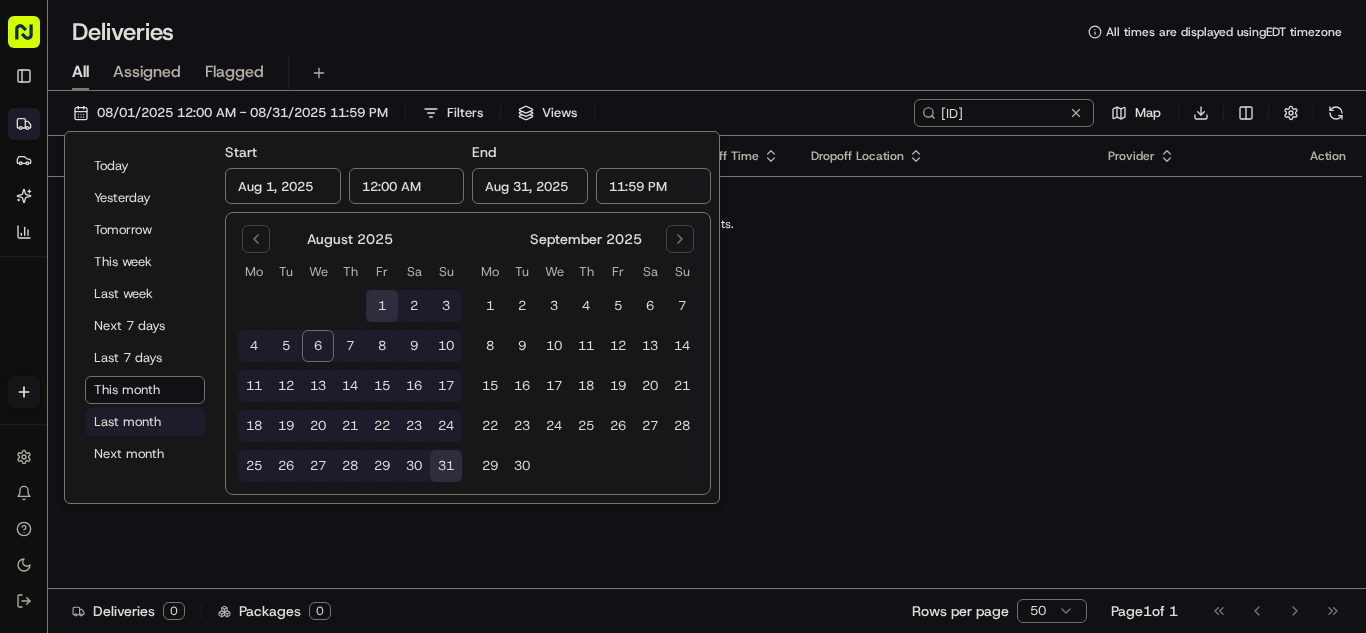 click on "Last month" at bounding box center [145, 422] 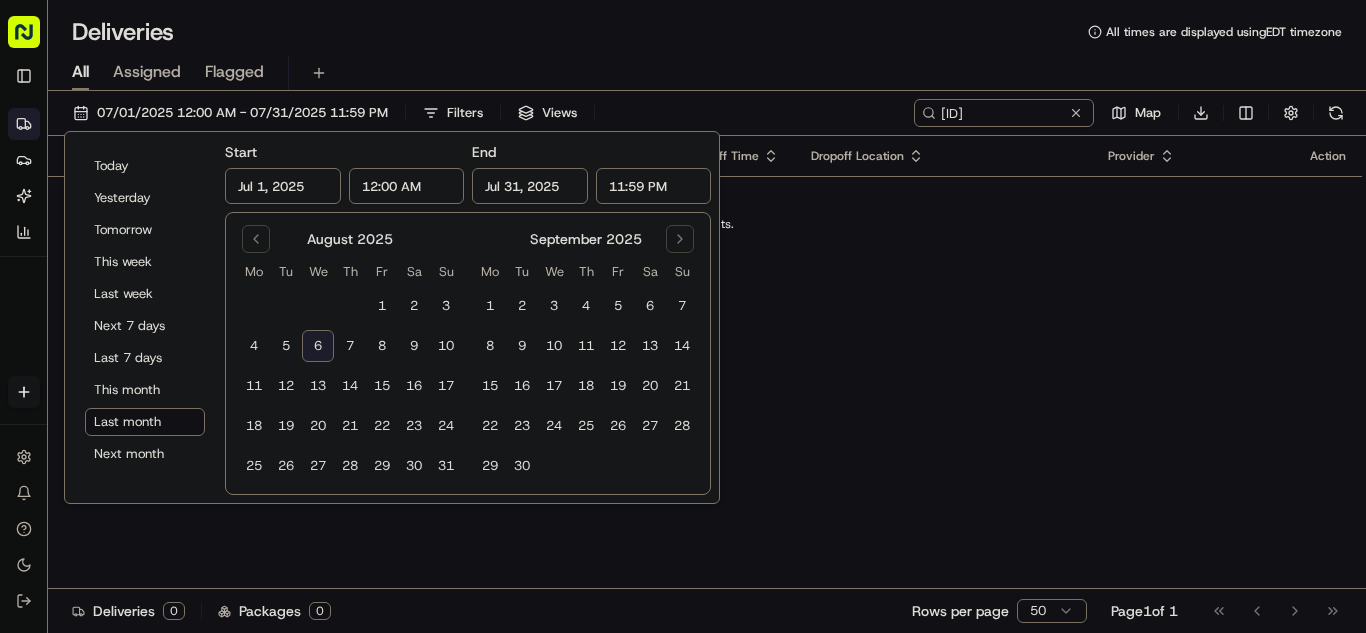 click on "Status Original Pickup Time Pickup Location Original Dropoff Time Dropoff Location Provider Action No results." at bounding box center [705, 362] 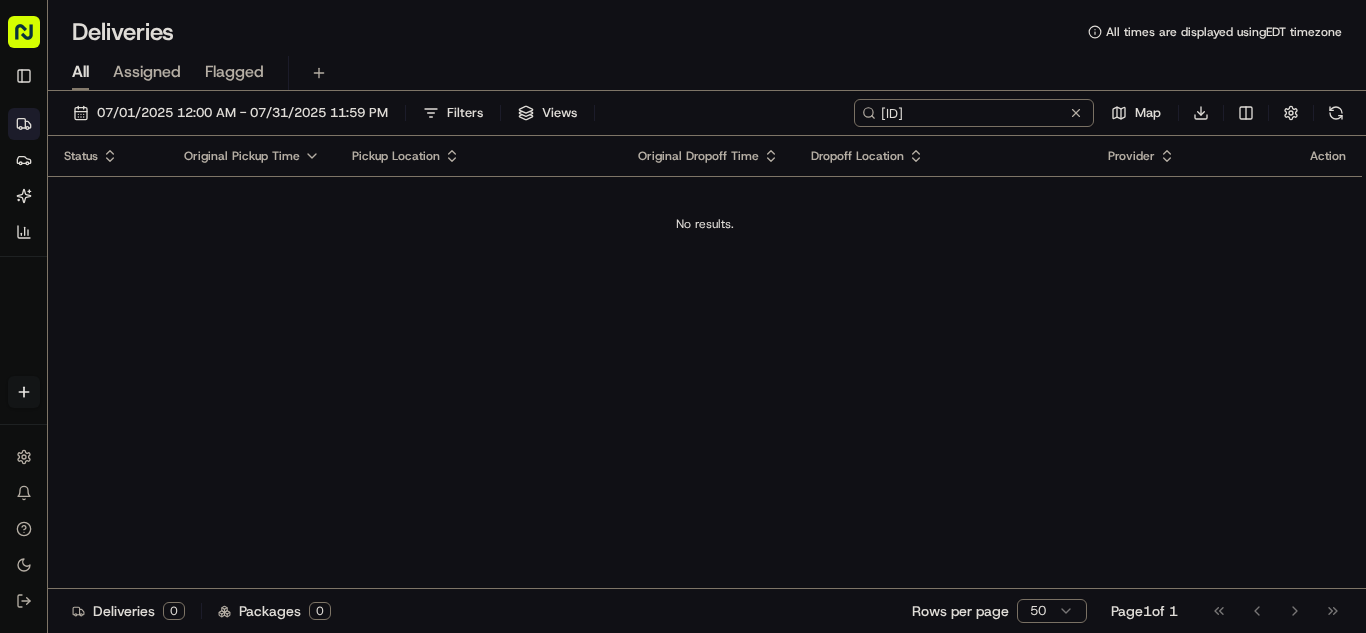 click on "AEF3A" at bounding box center [974, 113] 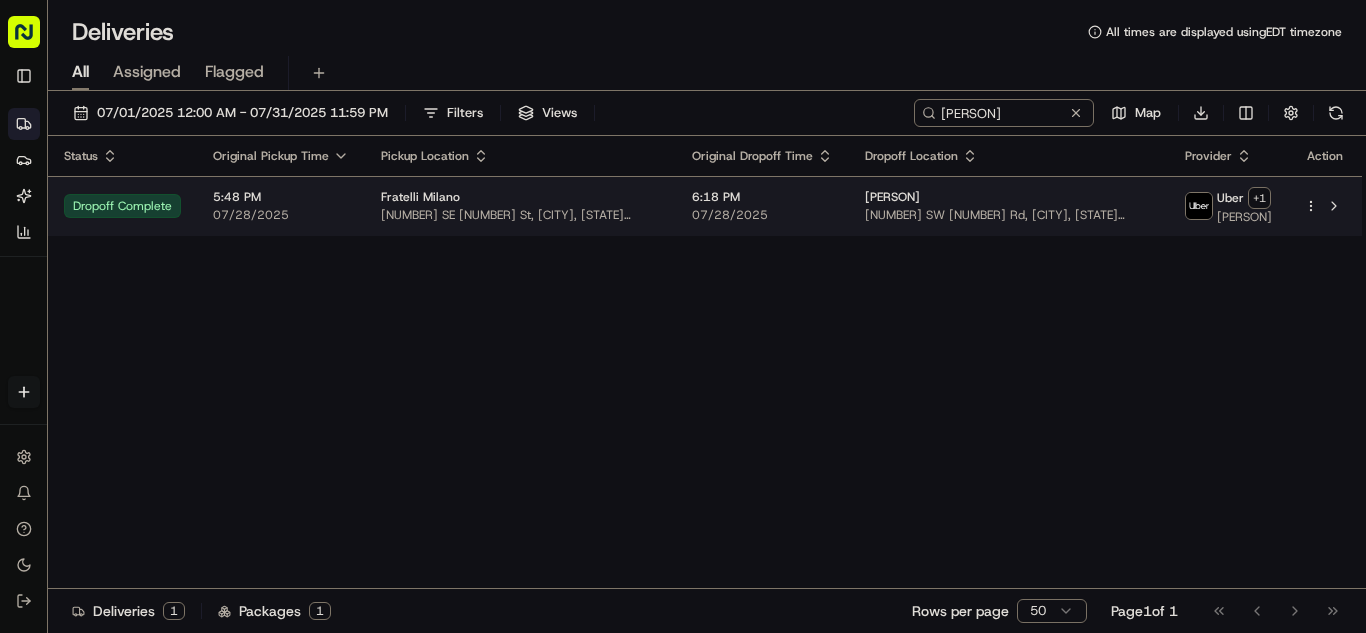 click on "[NUMBER] [STREET], [CITY], [STATE] [POSTAL_CODE], [COUNTRY]" at bounding box center [520, 215] 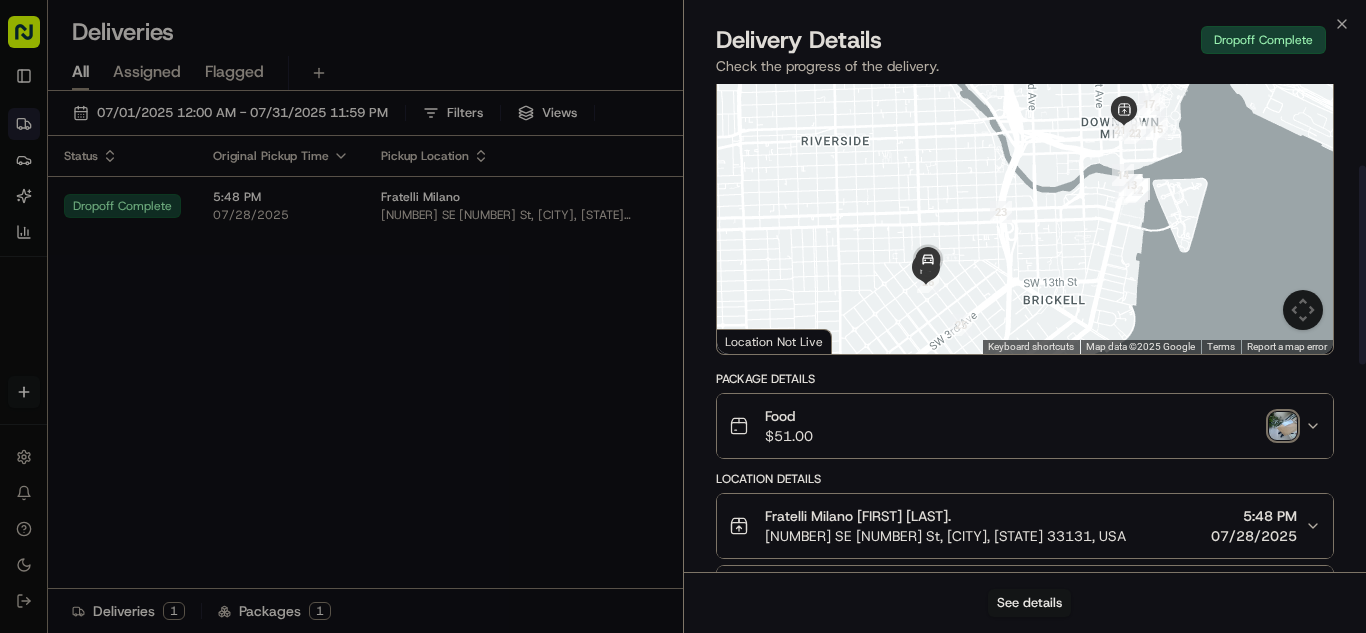 scroll, scrollTop: 200, scrollLeft: 0, axis: vertical 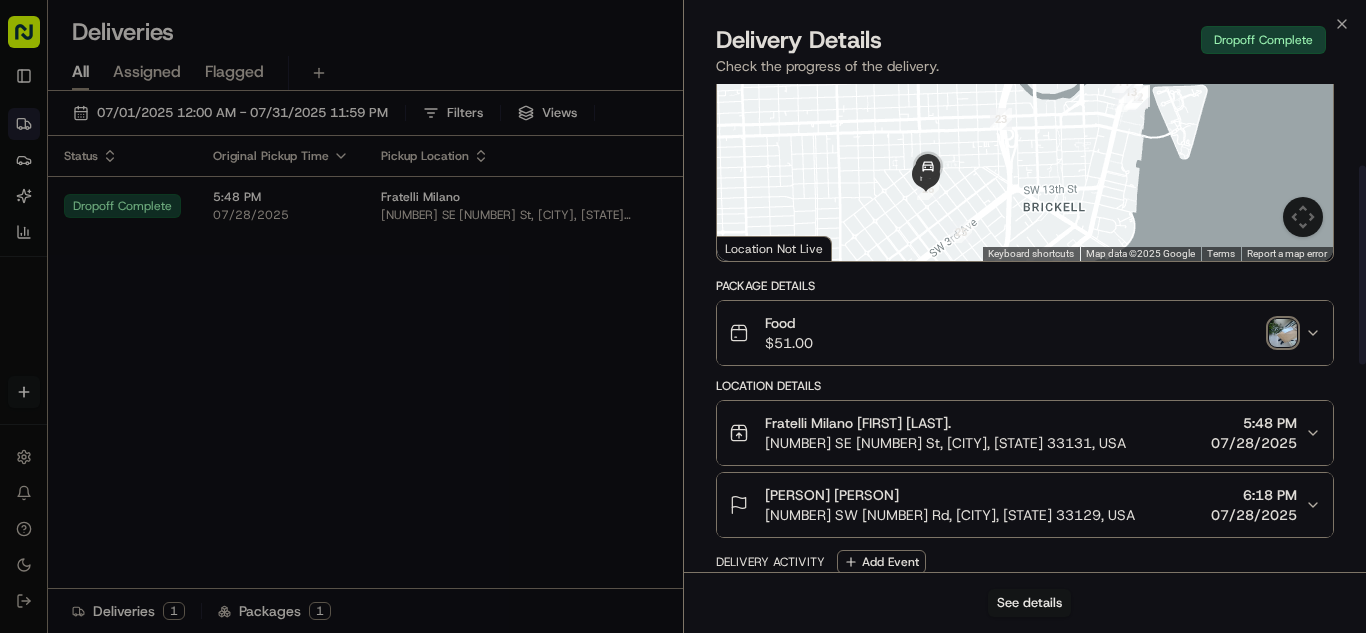 click on "Food $ 51.00" at bounding box center [1017, 333] 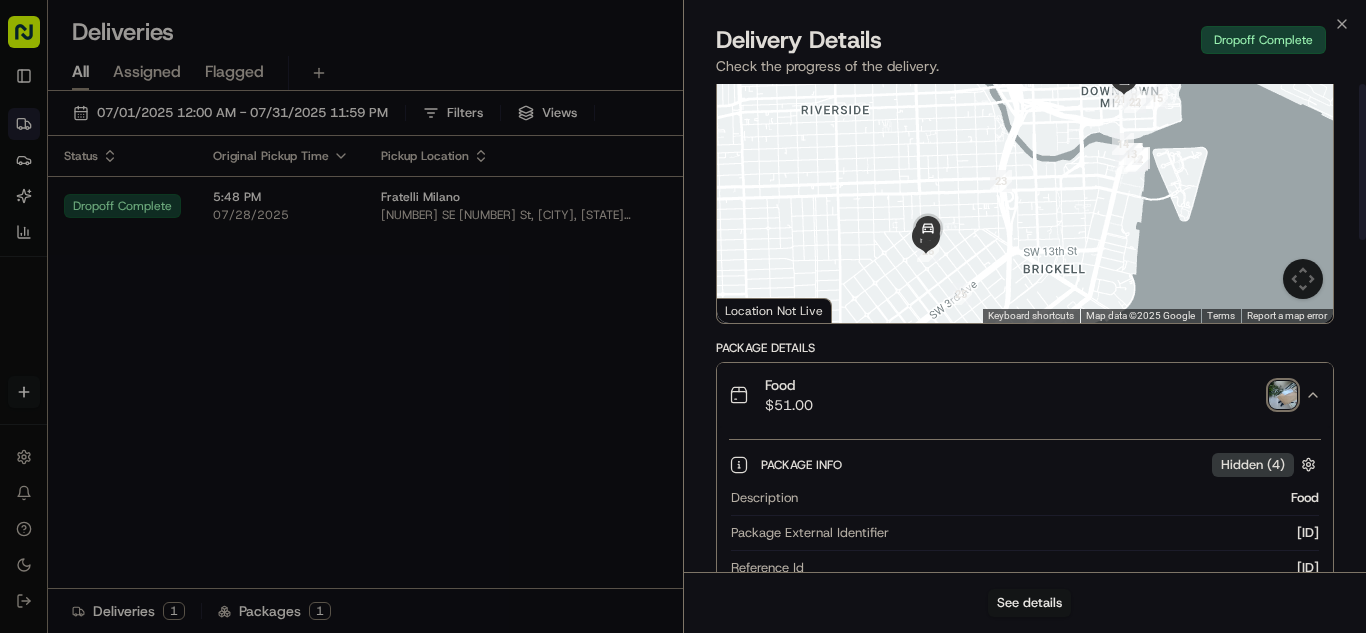 scroll, scrollTop: 0, scrollLeft: 0, axis: both 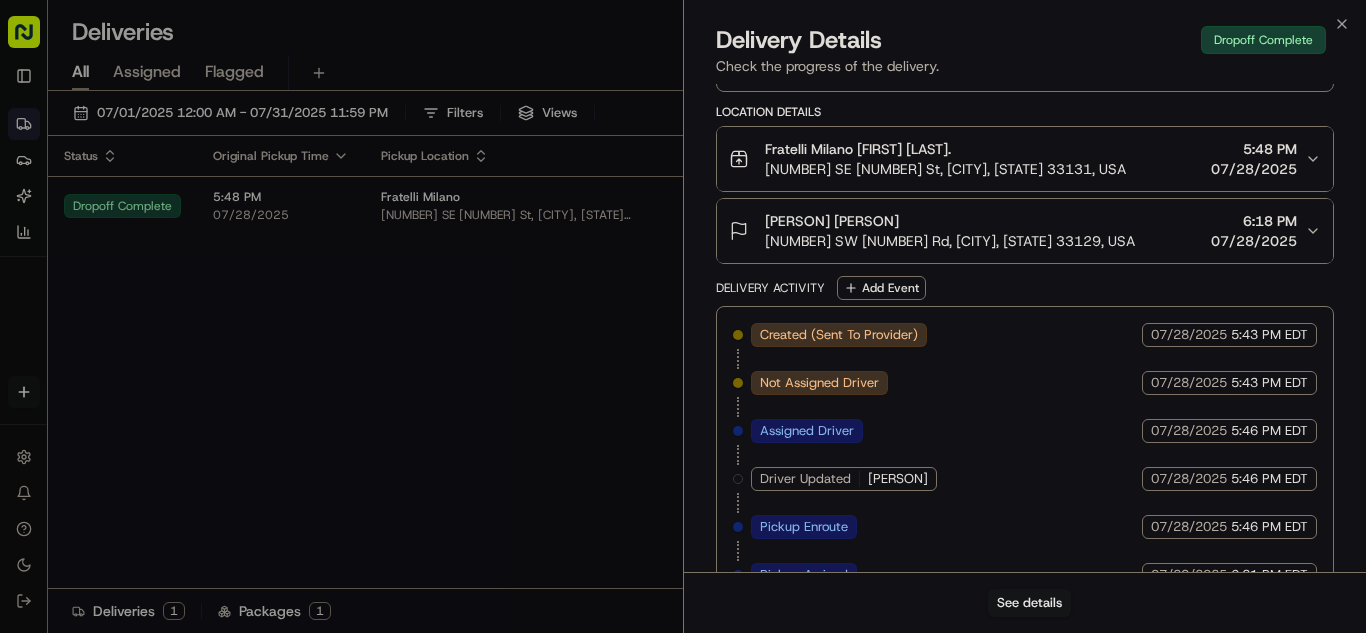 click on "Created (Sent To Provider) Uber 07/28/2025 5:43 PM EDT Not Assigned Driver Uber 07/28/2025 5:43 PM EDT Assigned Driver Uber 07/28/2025 5:46 PM EDT Driver Updated YENI G. Uber 07/28/2025 5:46 PM EDT Pickup Enroute Uber 07/28/2025 5:46 PM EDT Pickup Arrived Uber 07/28/2025 6:21 PM EDT Pickup Complete Uber 07/28/2025 6:27 PM EDT Dropoff Enroute Uber 07/28/2025 6:28 PM EDT Dropoff Arrived Uber 07/28/2025 6:38 PM EDT Dropoff Complete Uber 07/28/2025 6:42 PM EDT" at bounding box center (1025, 551) 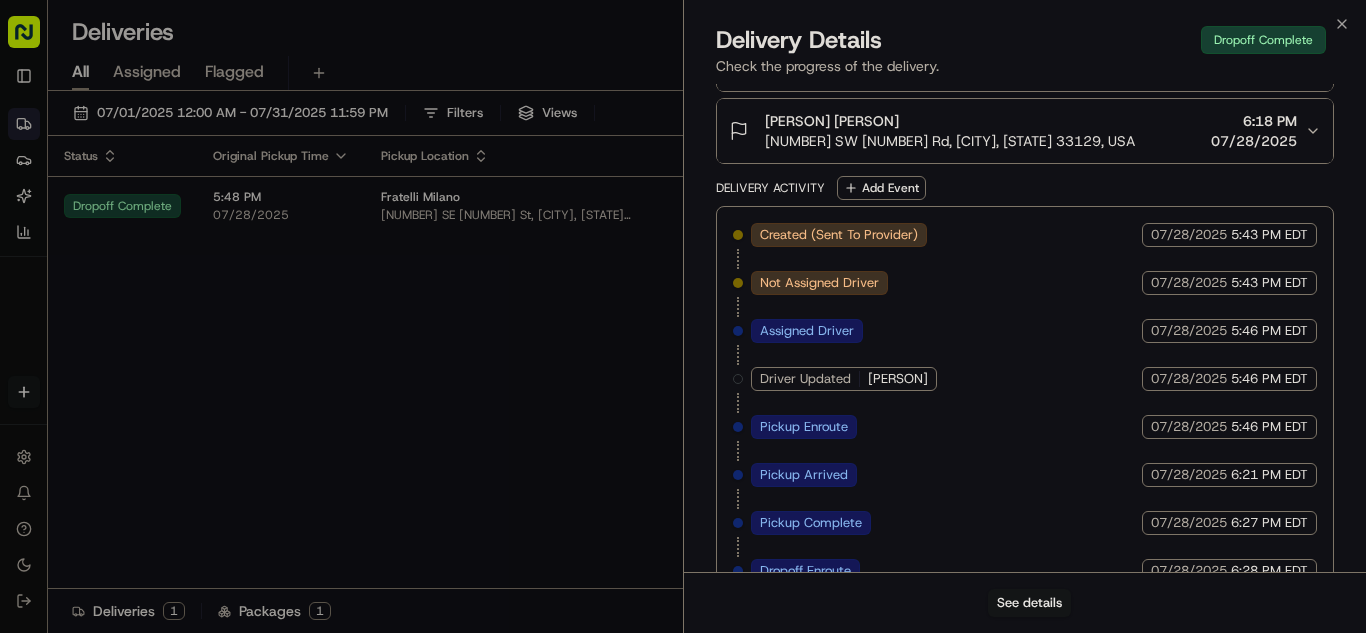 scroll, scrollTop: 1000, scrollLeft: 0, axis: vertical 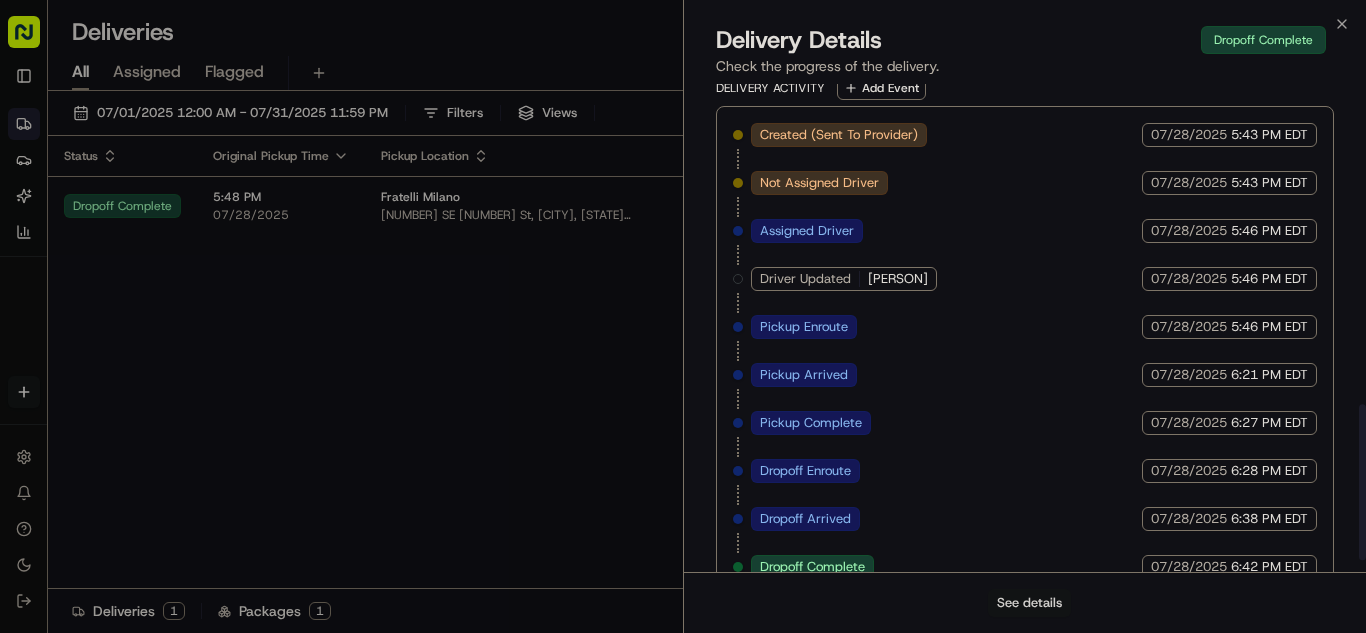 click on "See details" at bounding box center (1029, 603) 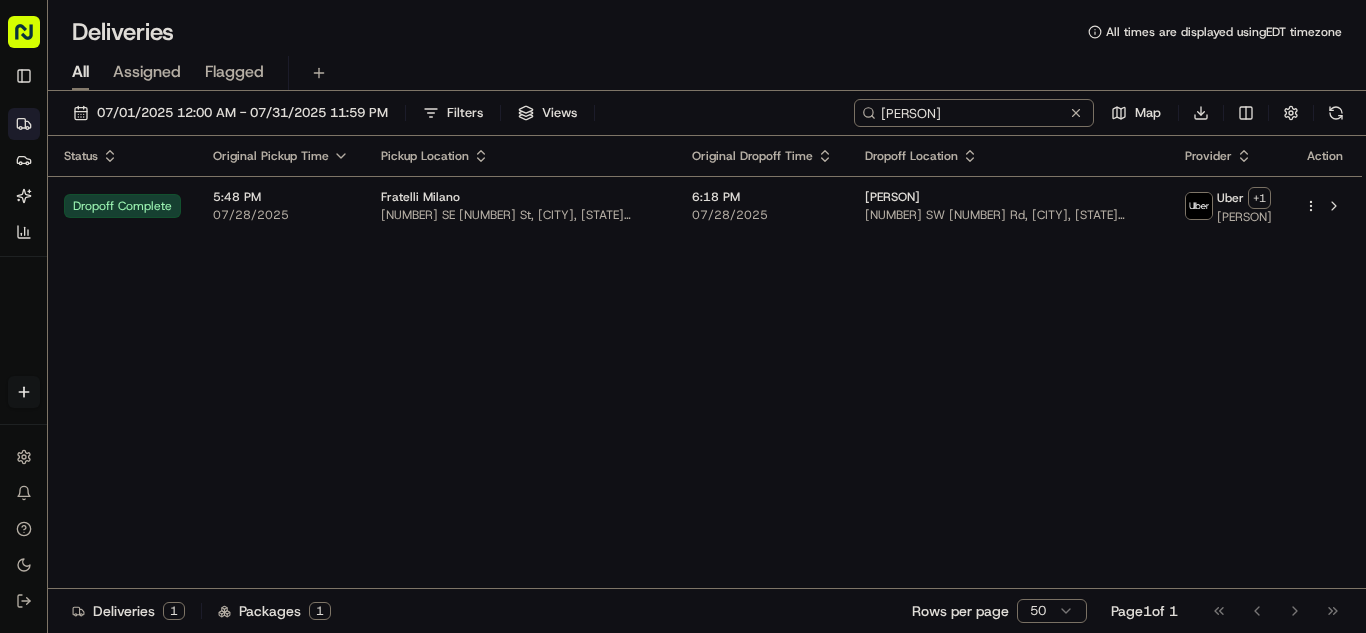 drag, startPoint x: 1012, startPoint y: 116, endPoint x: 684, endPoint y: 99, distance: 328.44025 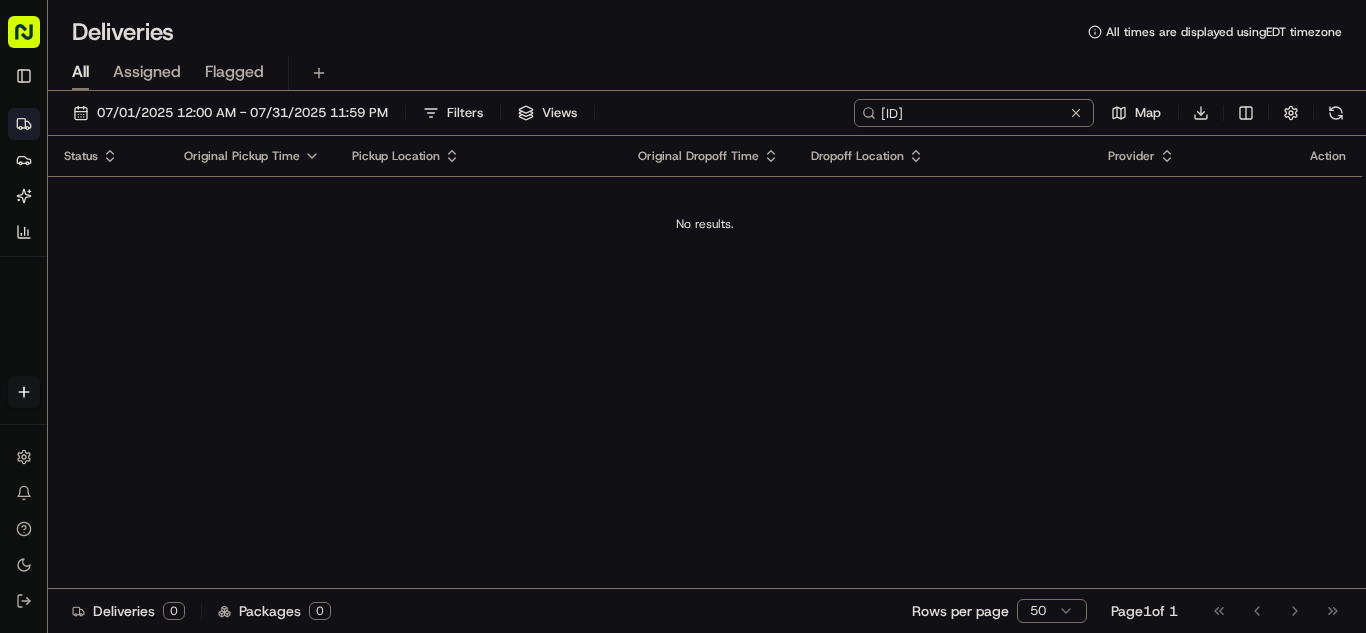 drag, startPoint x: 983, startPoint y: 109, endPoint x: 744, endPoint y: 109, distance: 239 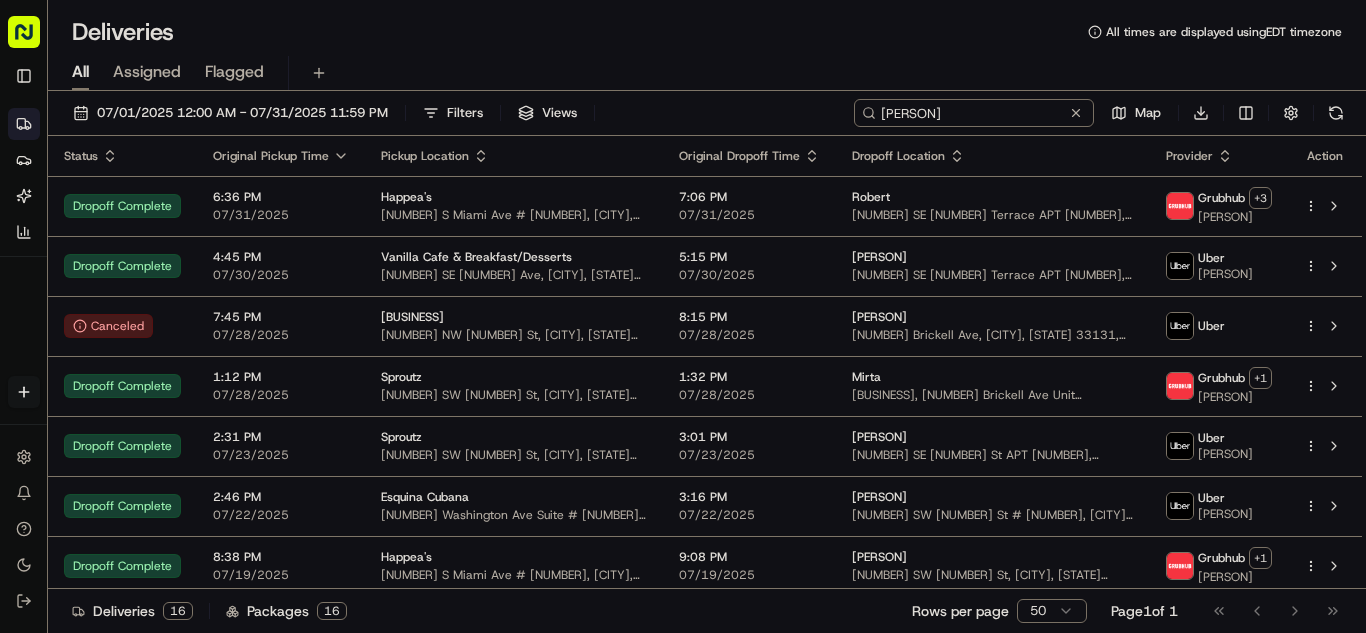 type on "David" 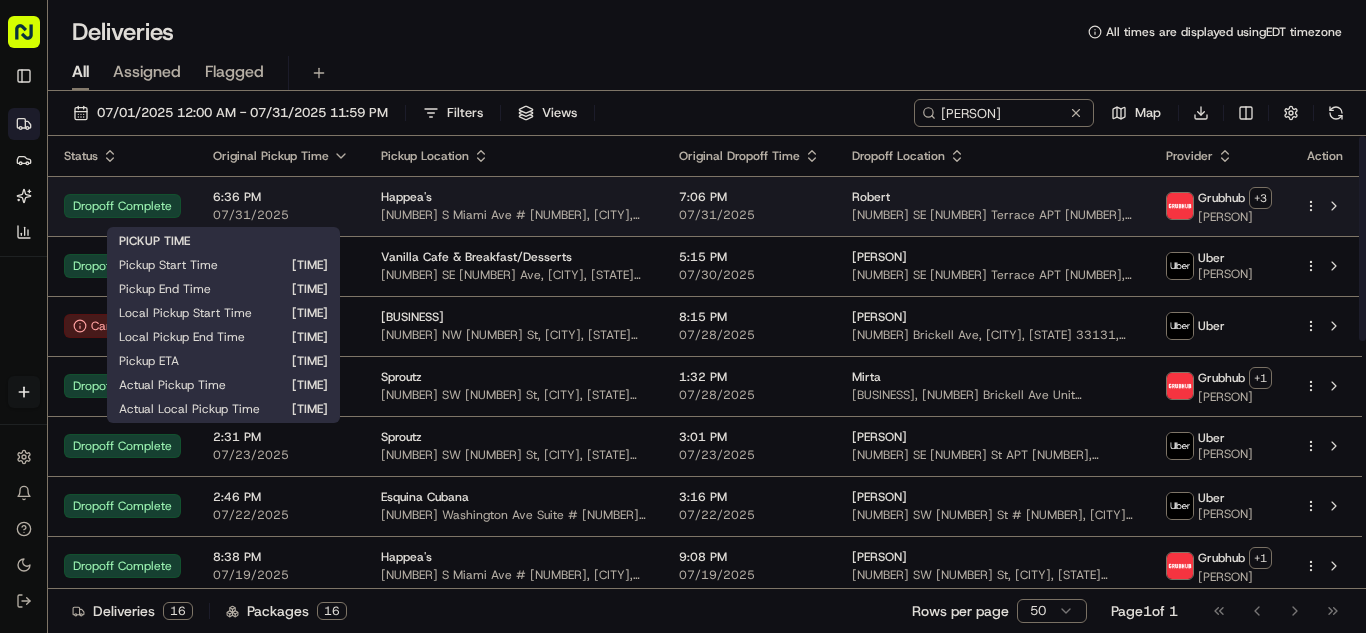 click on "07/31/2025" at bounding box center (281, 215) 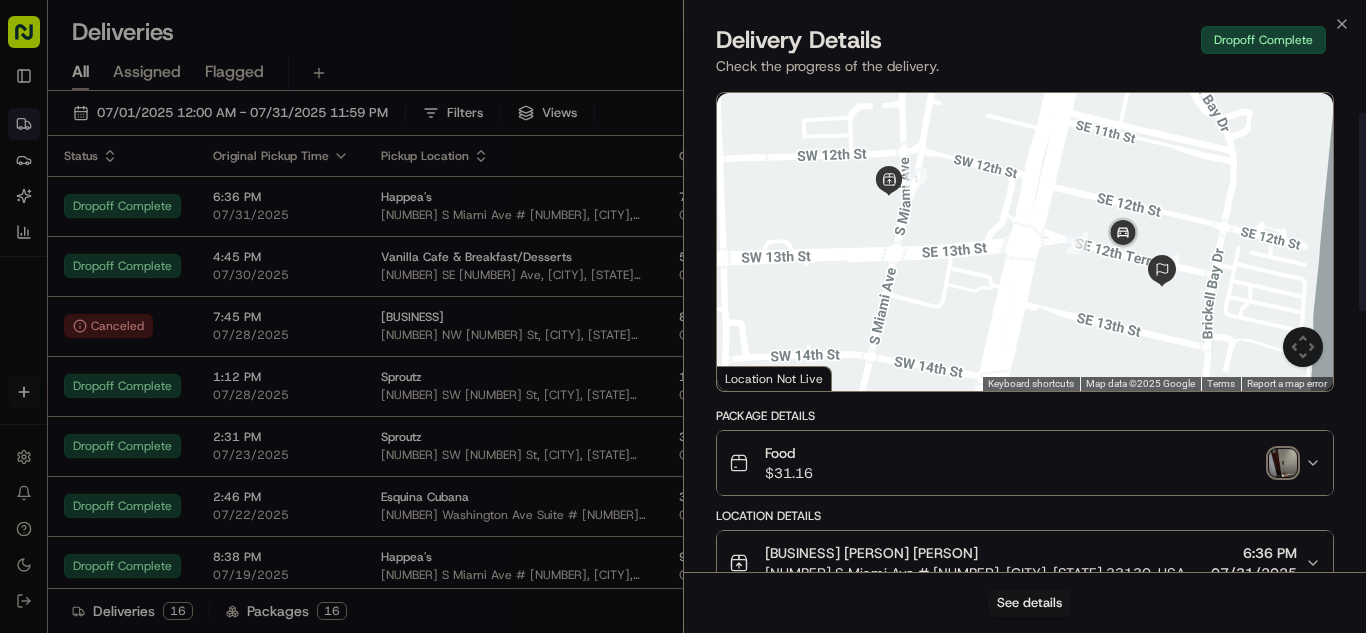scroll, scrollTop: 200, scrollLeft: 0, axis: vertical 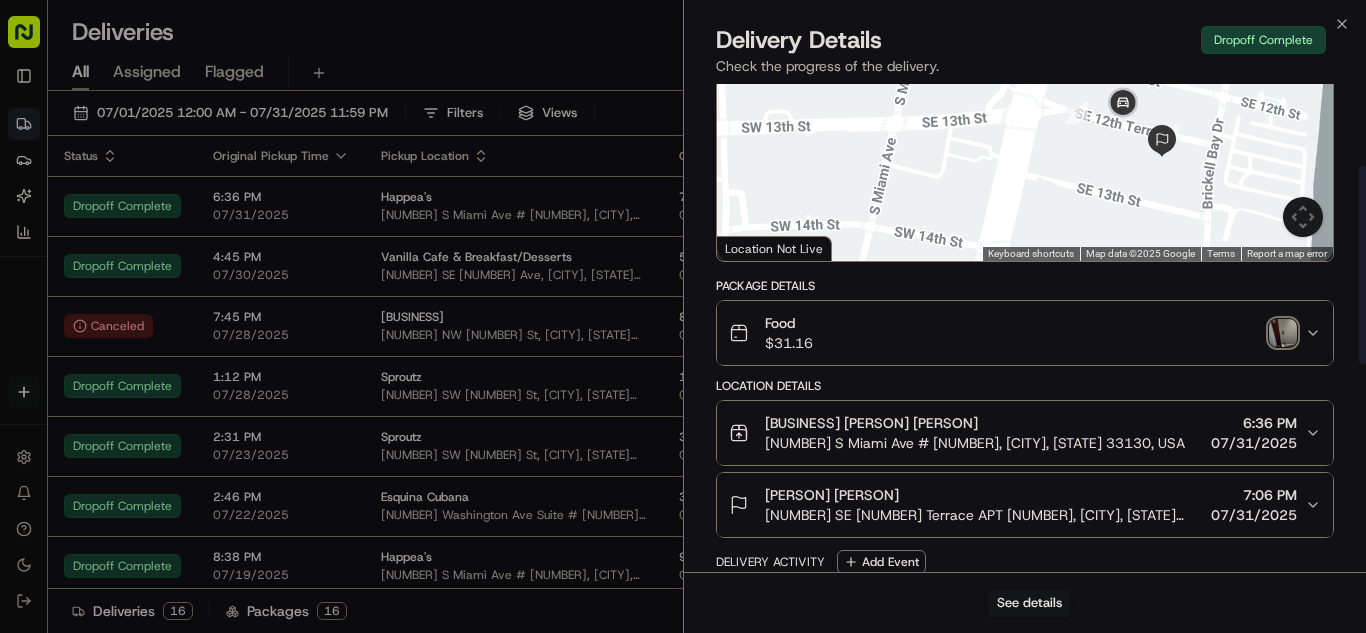 click on "Food $ 31.16" at bounding box center (1017, 333) 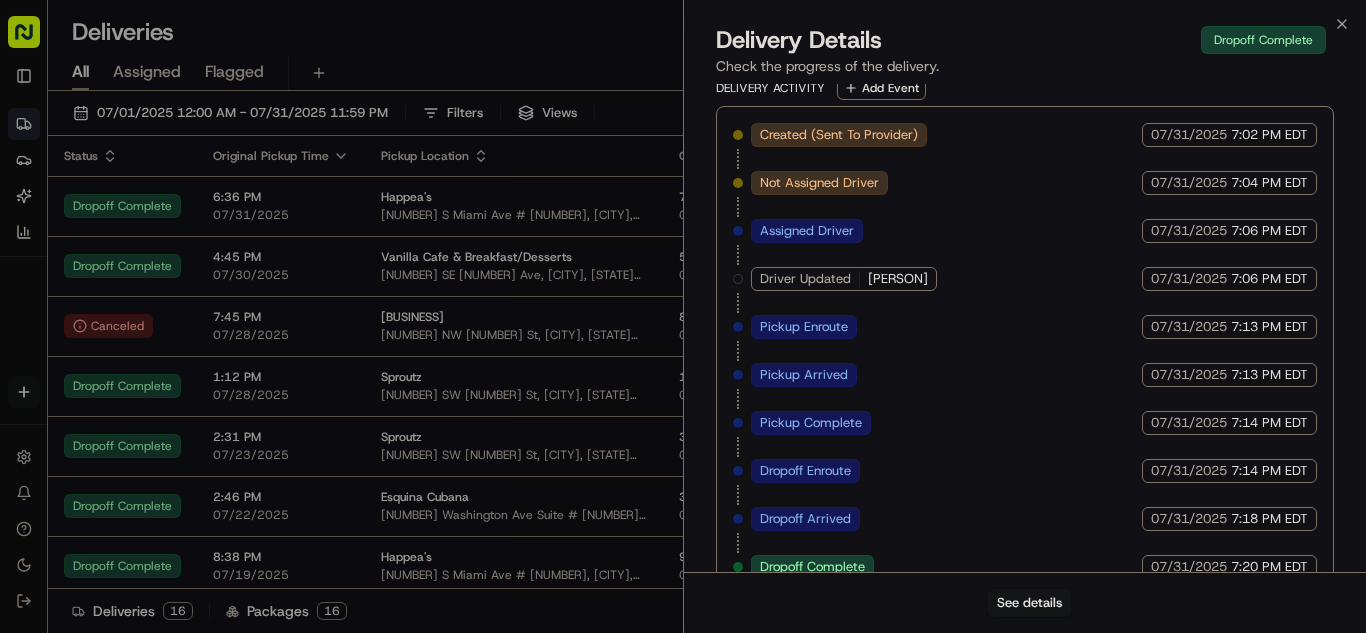 scroll, scrollTop: 1036, scrollLeft: 0, axis: vertical 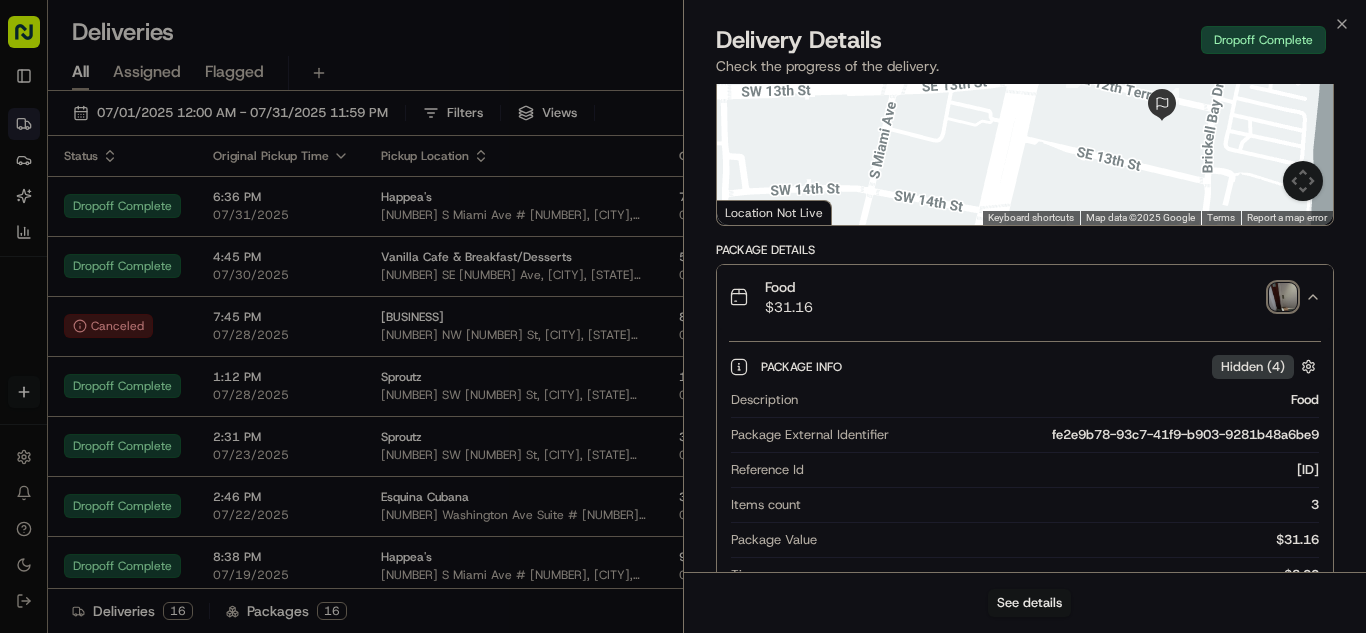 click on "053e33c8" at bounding box center (1065, 470) 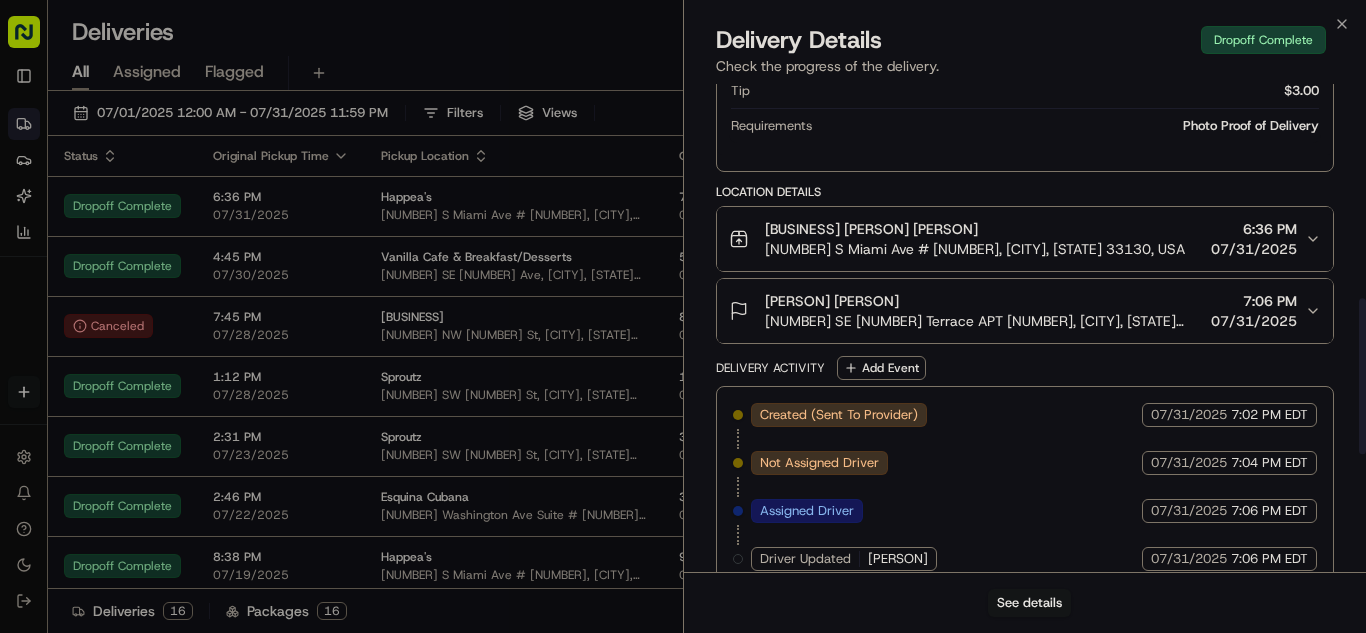 scroll, scrollTop: 736, scrollLeft: 0, axis: vertical 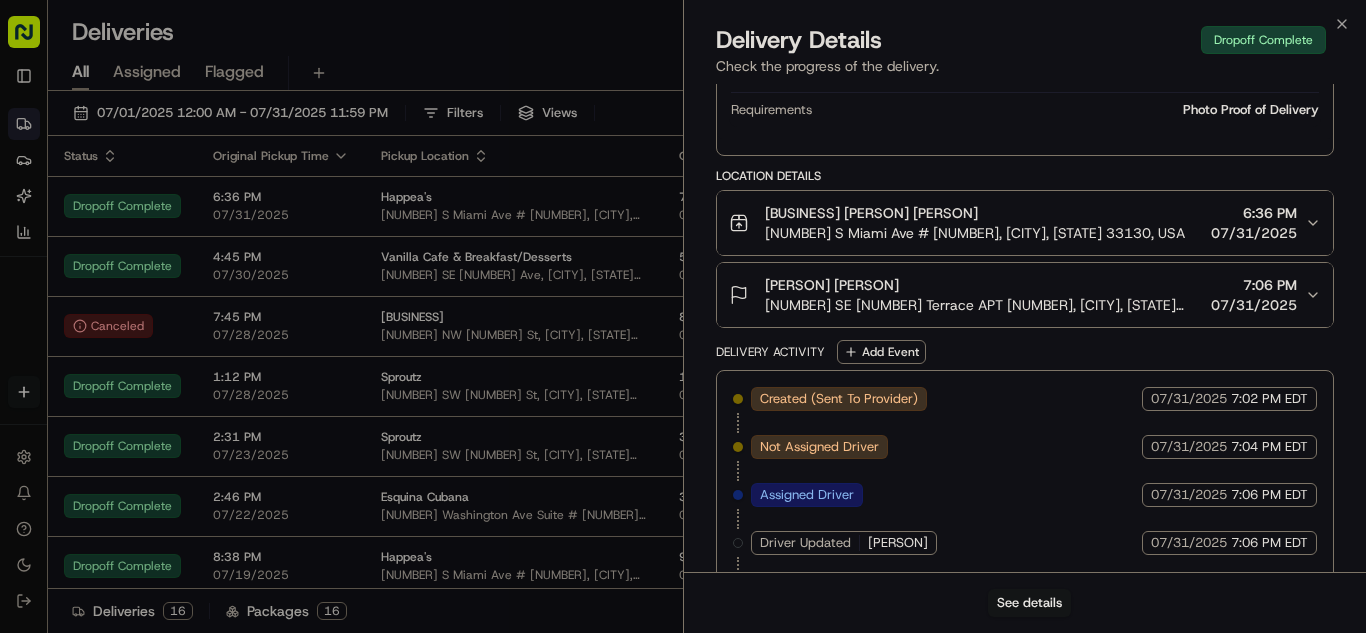 click on "Created (Sent To Provider) Grubhub 07/31/2025 7:02 PM EDT Not Assigned Driver Grubhub 07/31/2025 7:04 PM EDT Assigned Driver Grubhub 07/31/2025 7:06 PM EDT Driver Updated David Grubhub 07/31/2025 7:06 PM EDT Pickup Enroute Grubhub 07/31/2025 7:13 PM EDT Pickup Arrived Grubhub 07/31/2025 7:13 PM EDT Pickup Complete Grubhub 07/31/2025 7:14 PM EDT Dropoff Enroute Grubhub 07/31/2025 7:14 PM EDT Dropoff Arrived Grubhub 07/31/2025 7:18 PM EDT Dropoff Complete Grubhub 07/31/2025 7:20 PM EDT" at bounding box center (1025, 615) 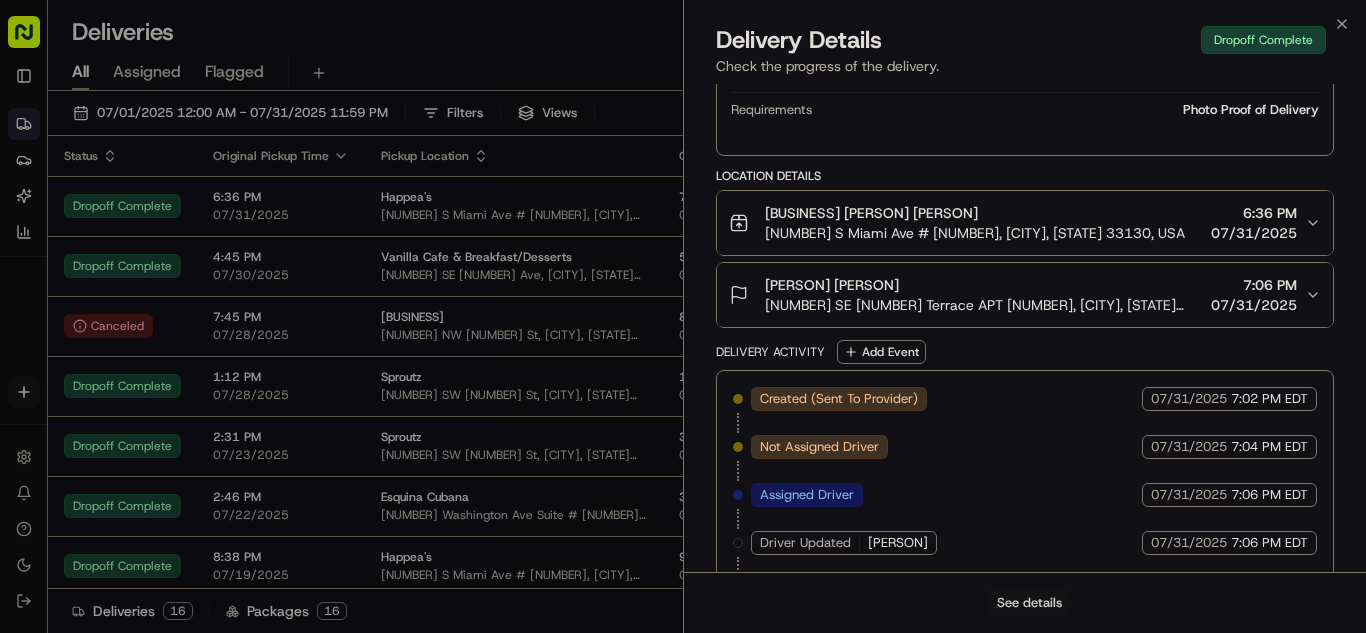 click on "See details" at bounding box center [1029, 603] 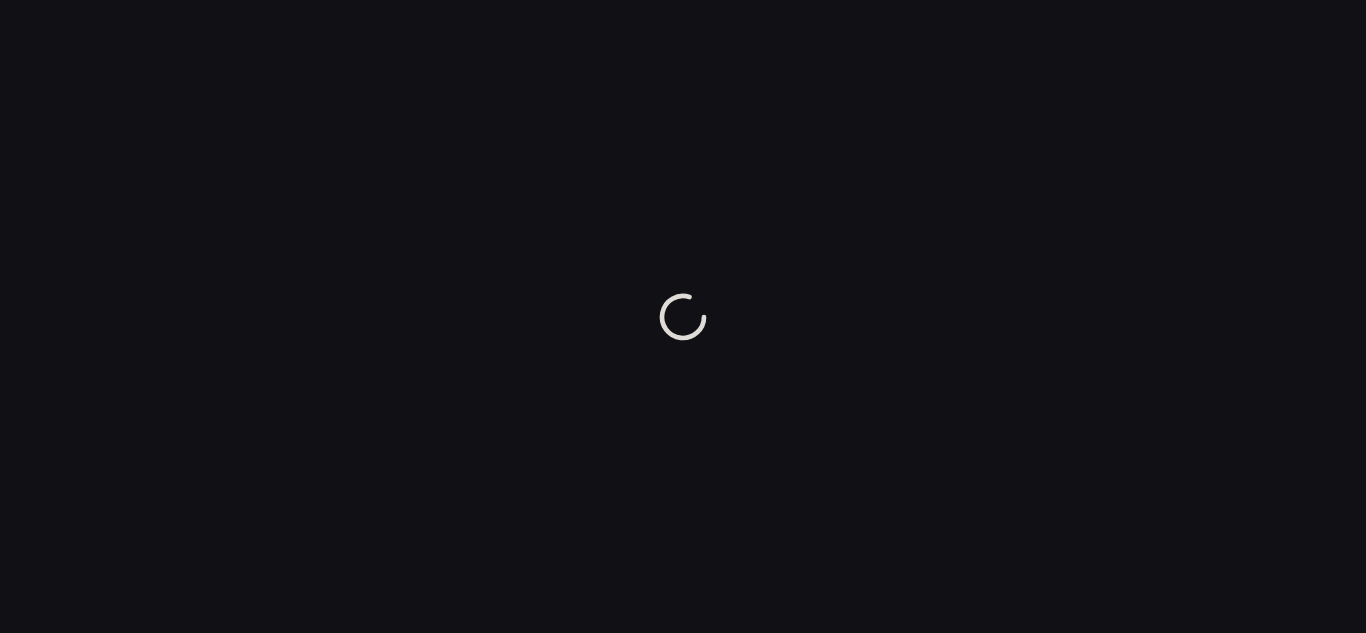 scroll, scrollTop: 0, scrollLeft: 0, axis: both 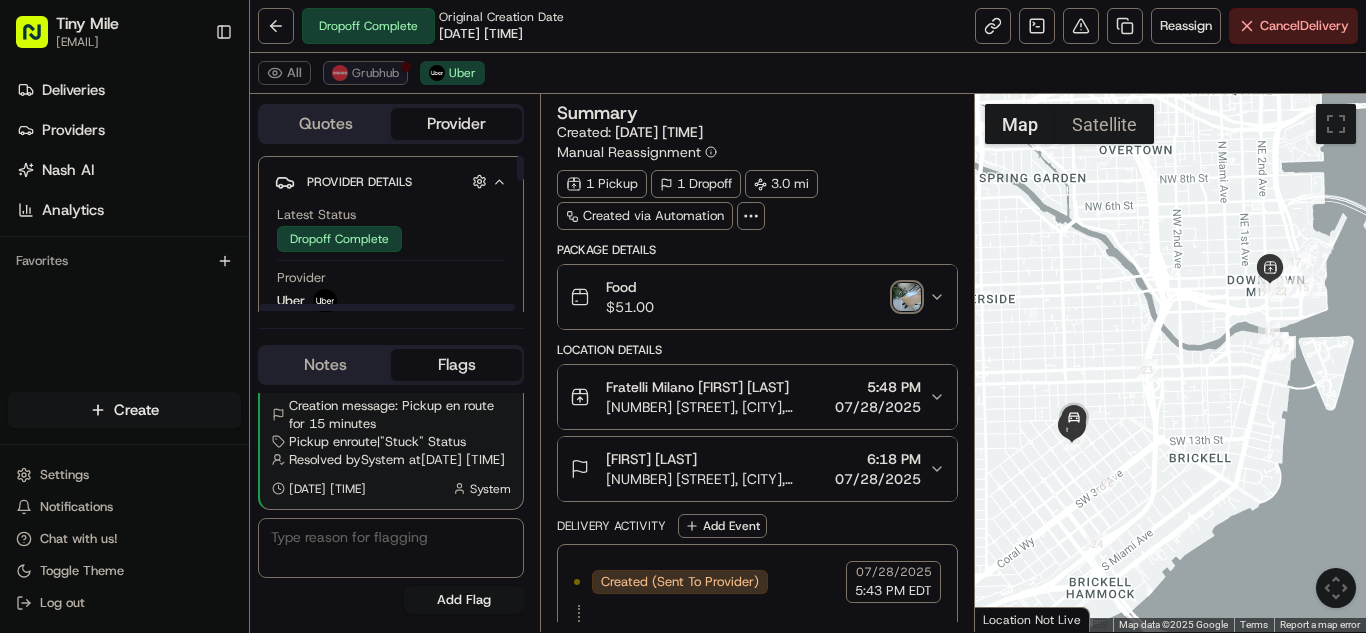 click on "Grubhub" at bounding box center [375, 73] 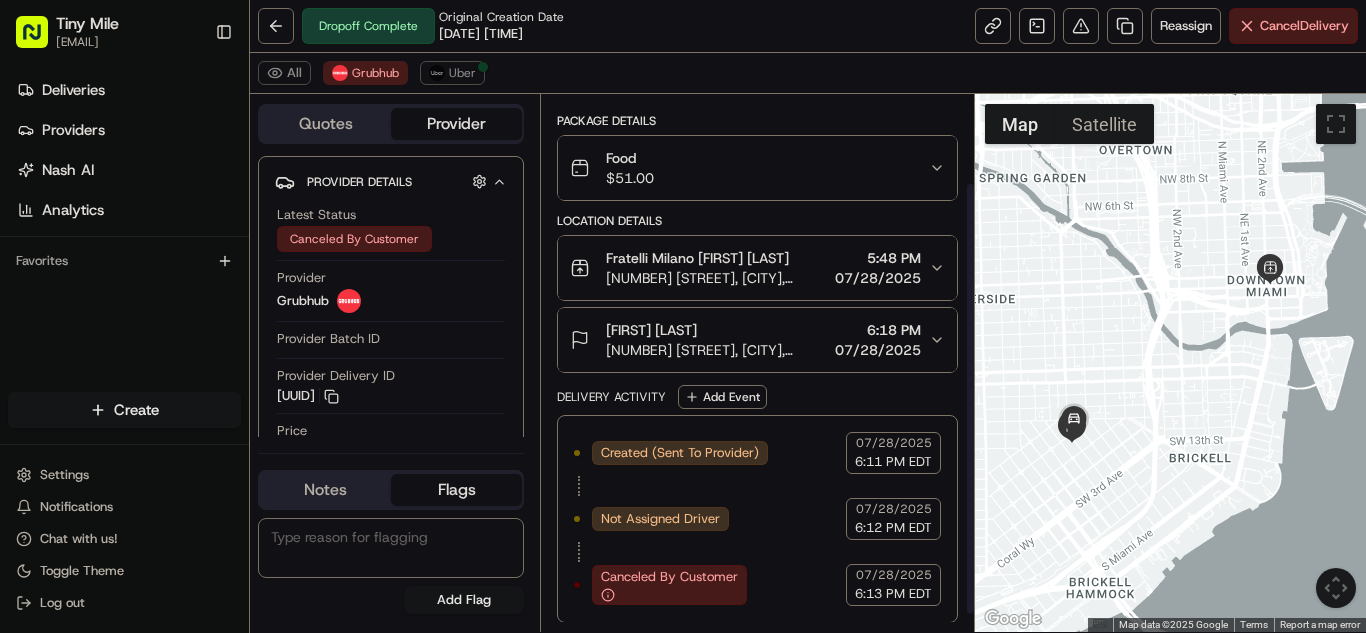 scroll, scrollTop: 130, scrollLeft: 0, axis: vertical 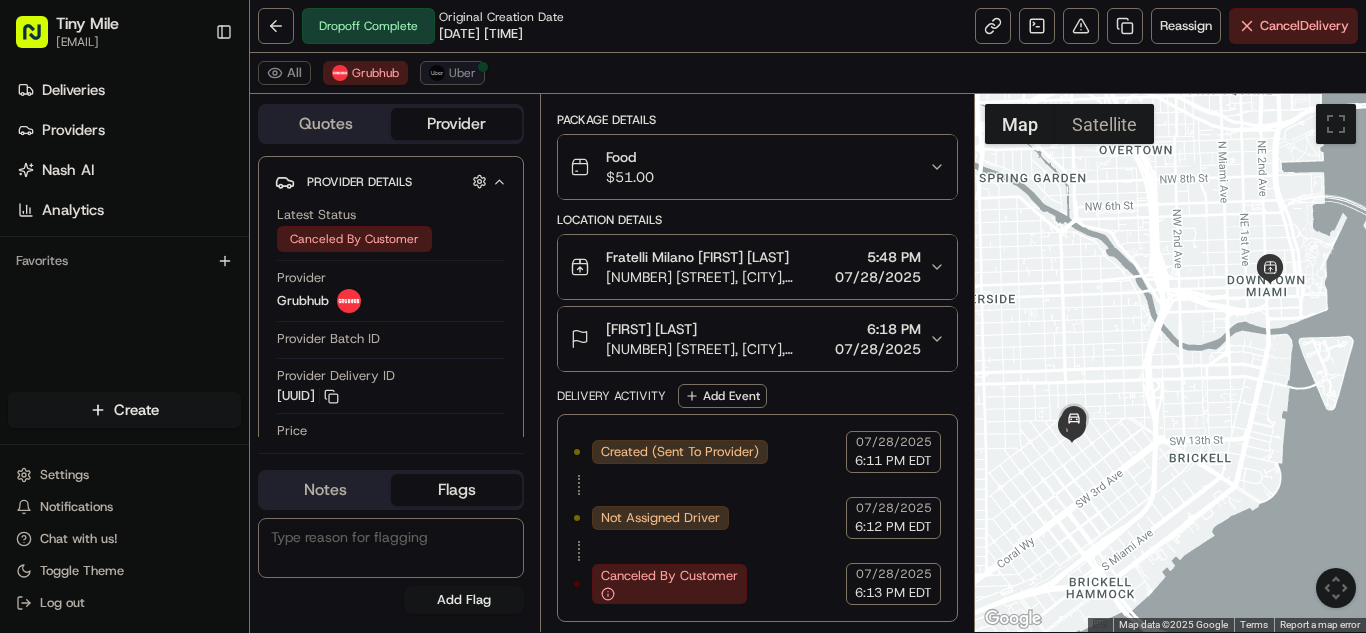 click on "Uber" at bounding box center [462, 73] 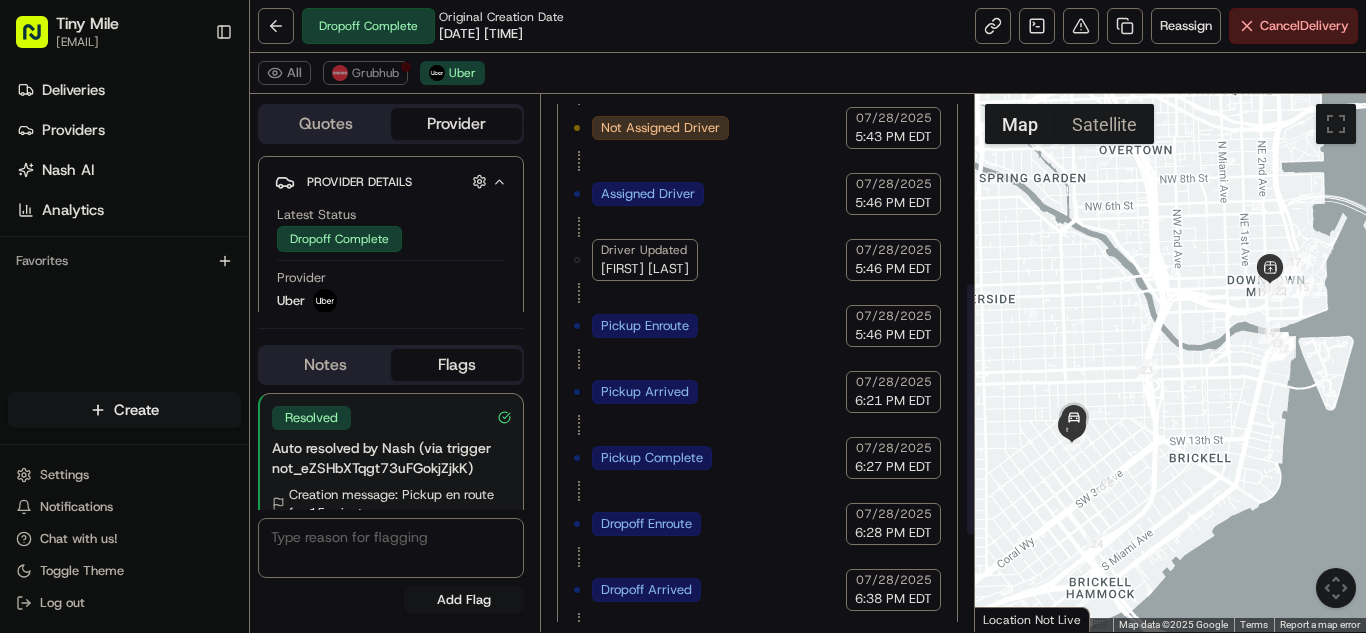 scroll, scrollTop: 592, scrollLeft: 0, axis: vertical 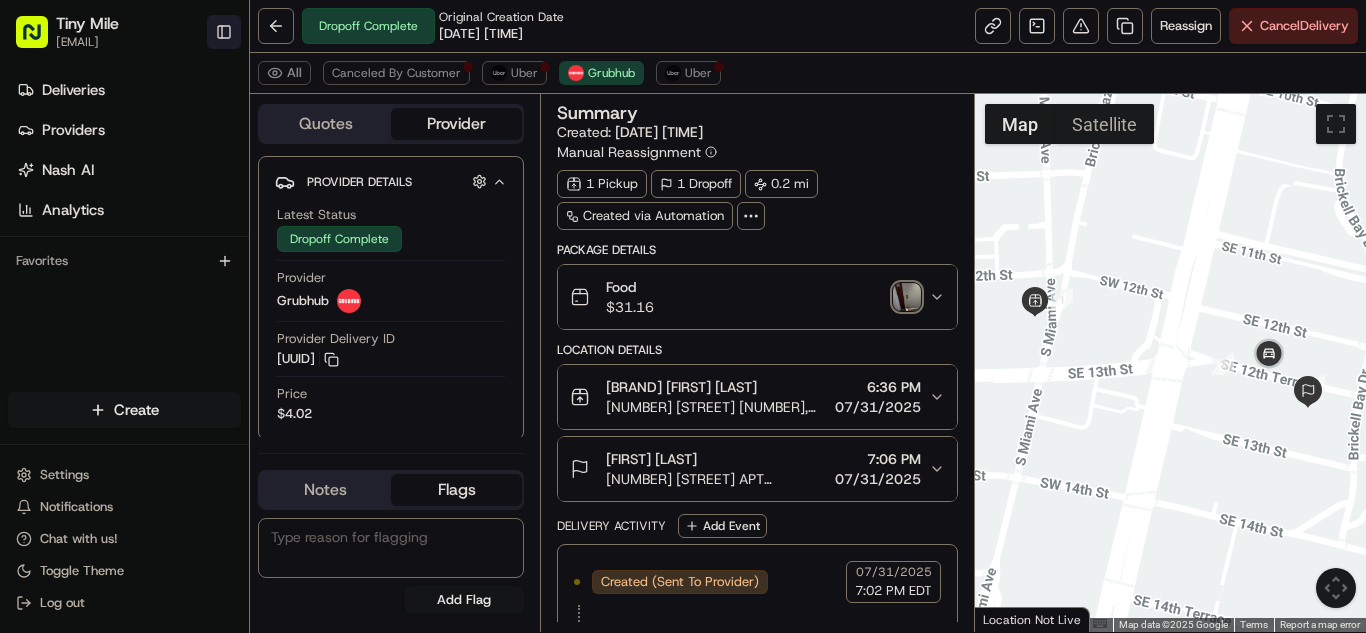 click on "Toggle Sidebar" at bounding box center [224, 32] 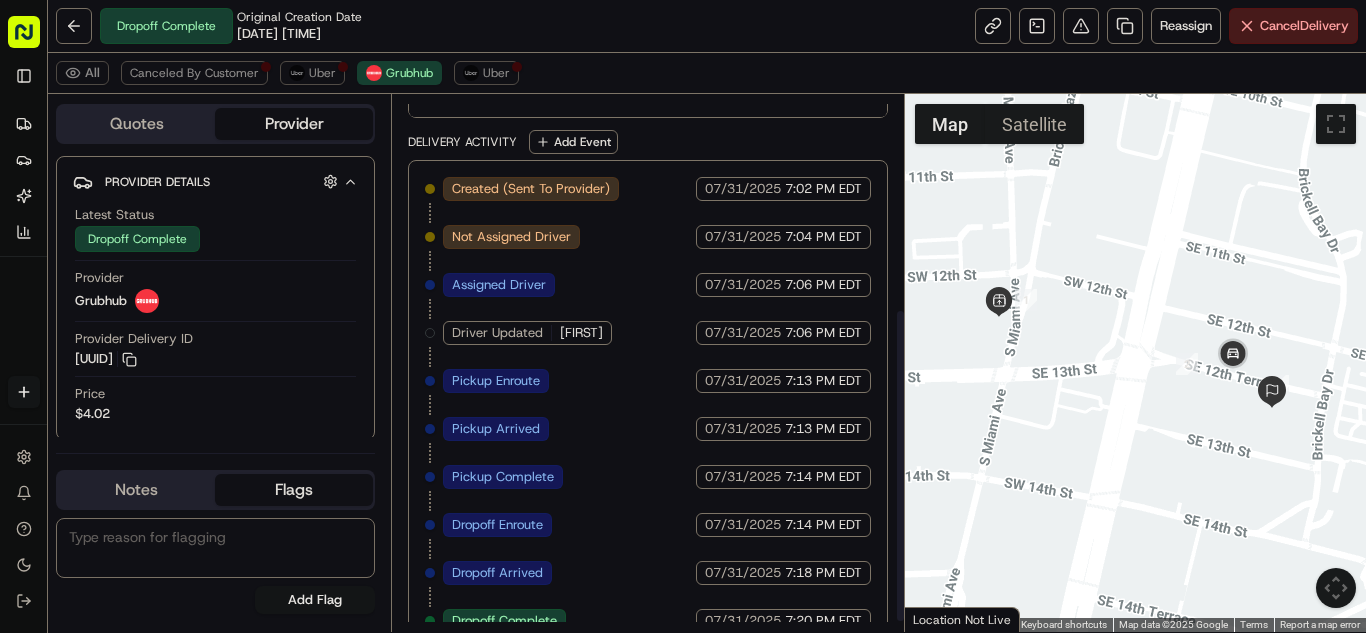scroll, scrollTop: 380, scrollLeft: 0, axis: vertical 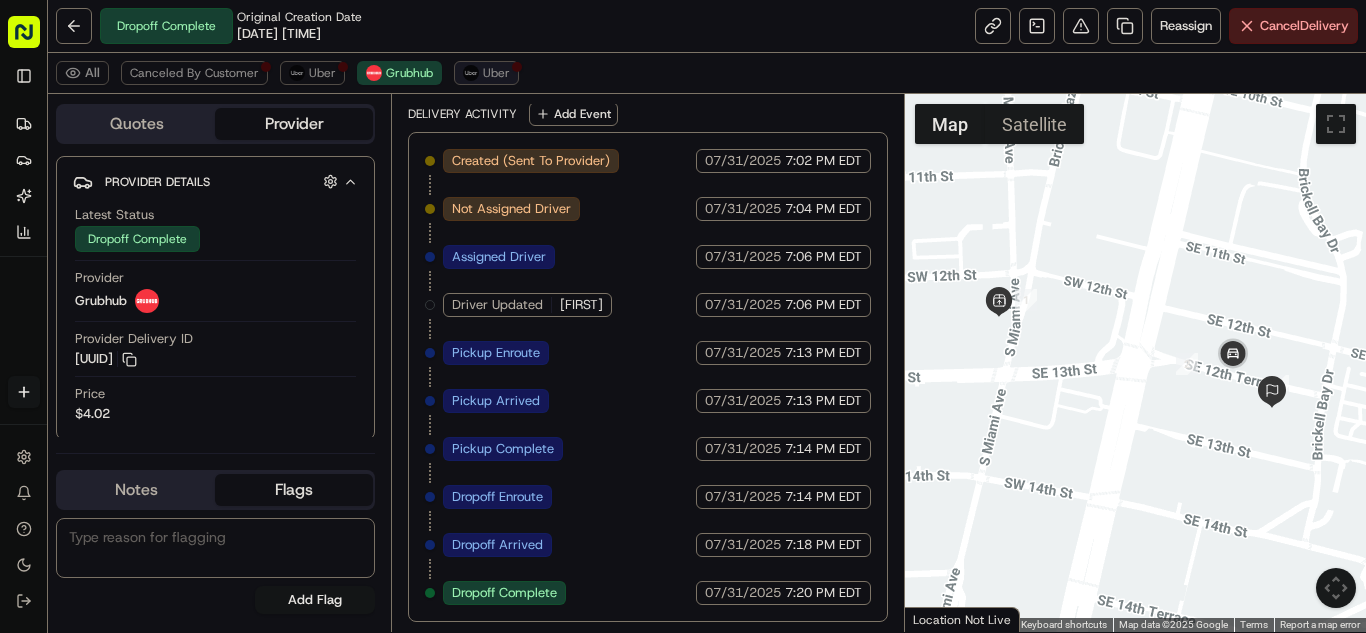 click on "Uber" at bounding box center (496, 73) 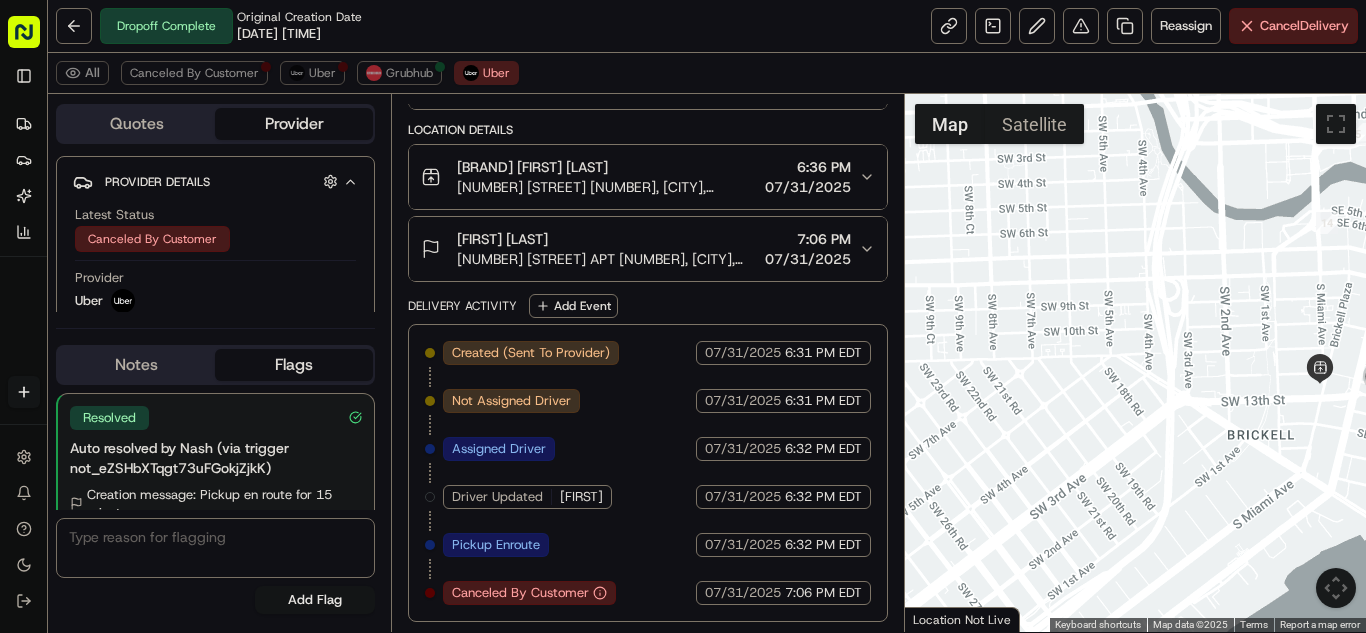 drag, startPoint x: 1271, startPoint y: 427, endPoint x: 1105, endPoint y: 428, distance: 166.003 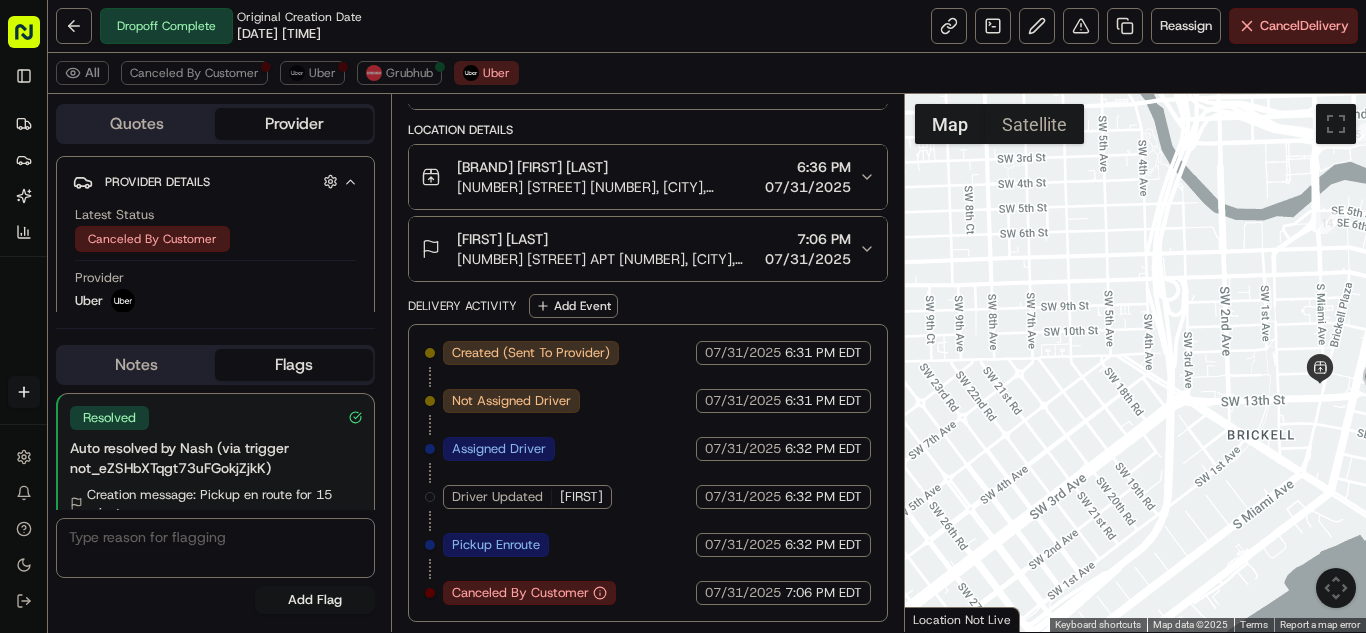 click at bounding box center [1135, 363] 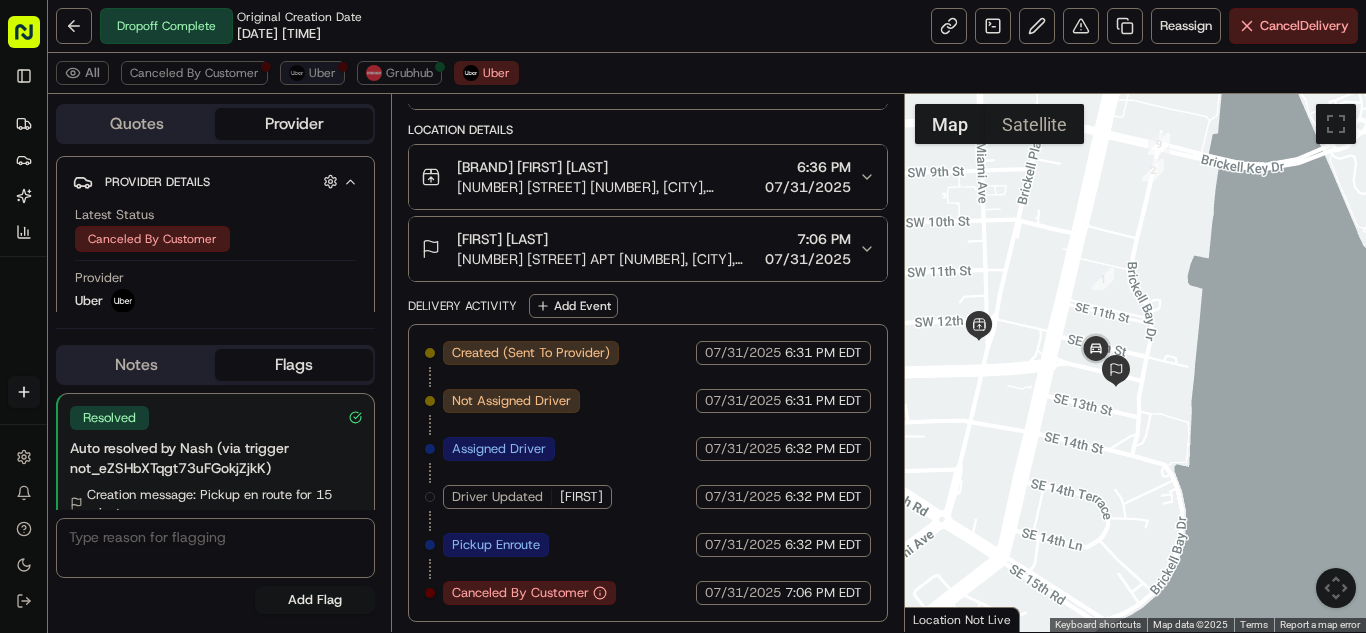click at bounding box center (297, 73) 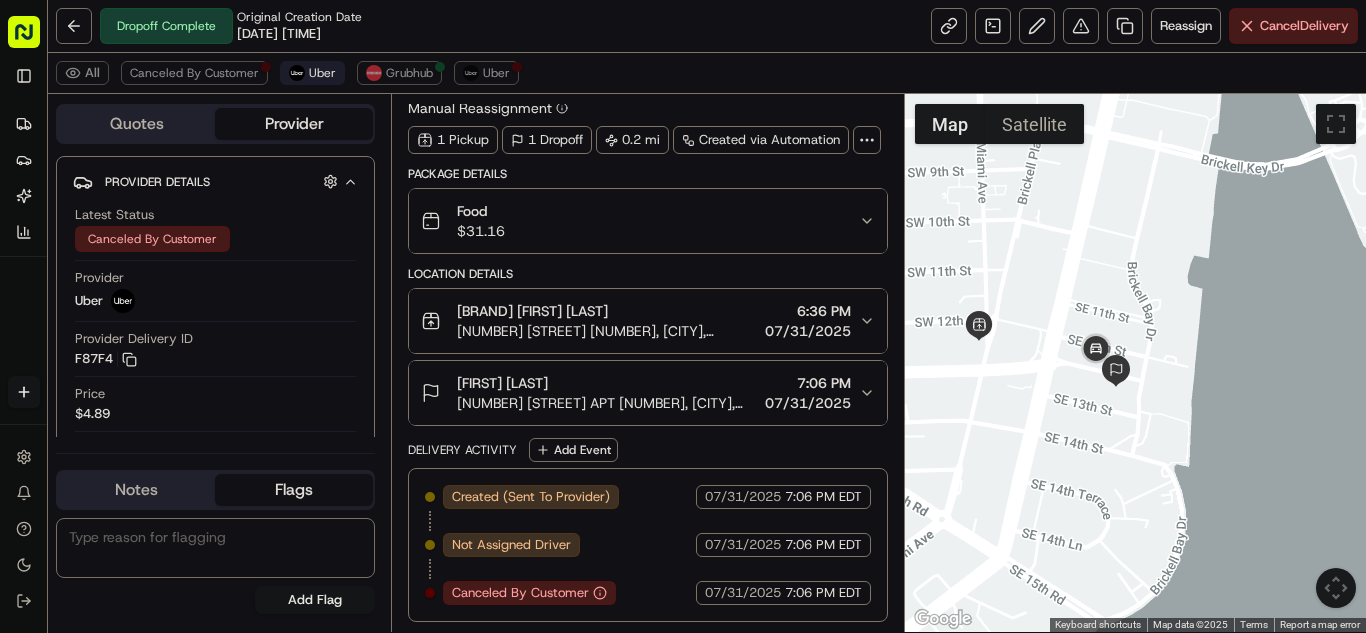 scroll, scrollTop: 44, scrollLeft: 0, axis: vertical 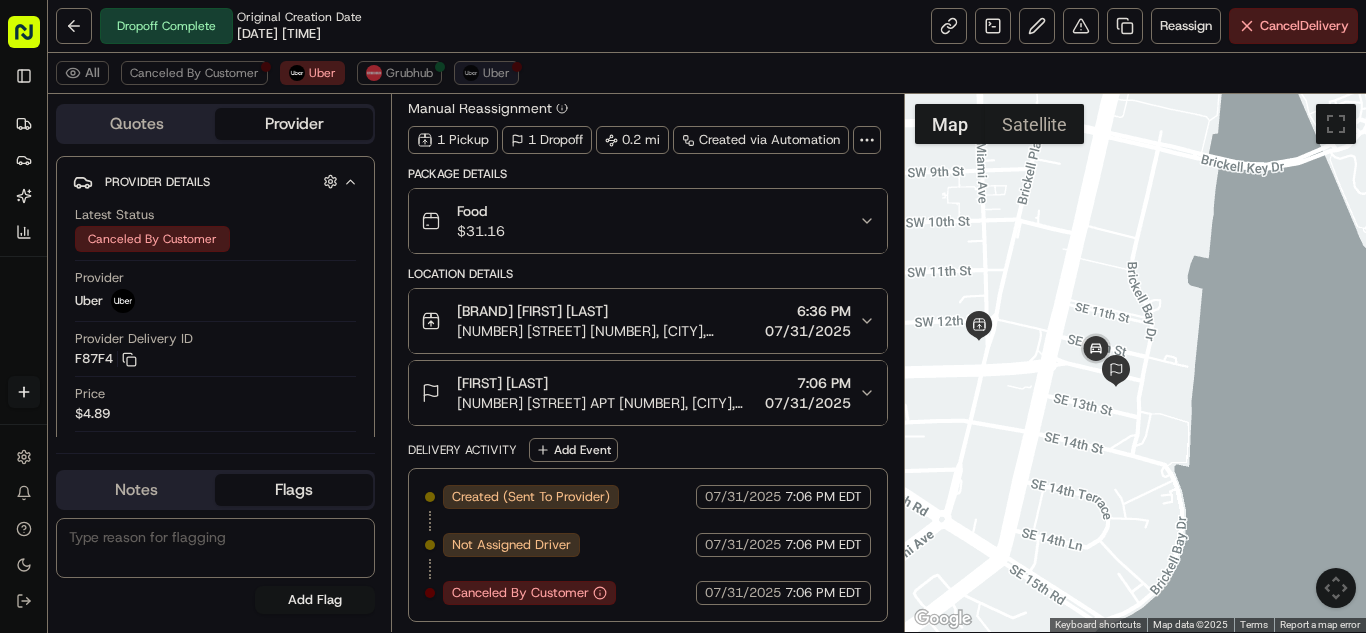 click at bounding box center (471, 73) 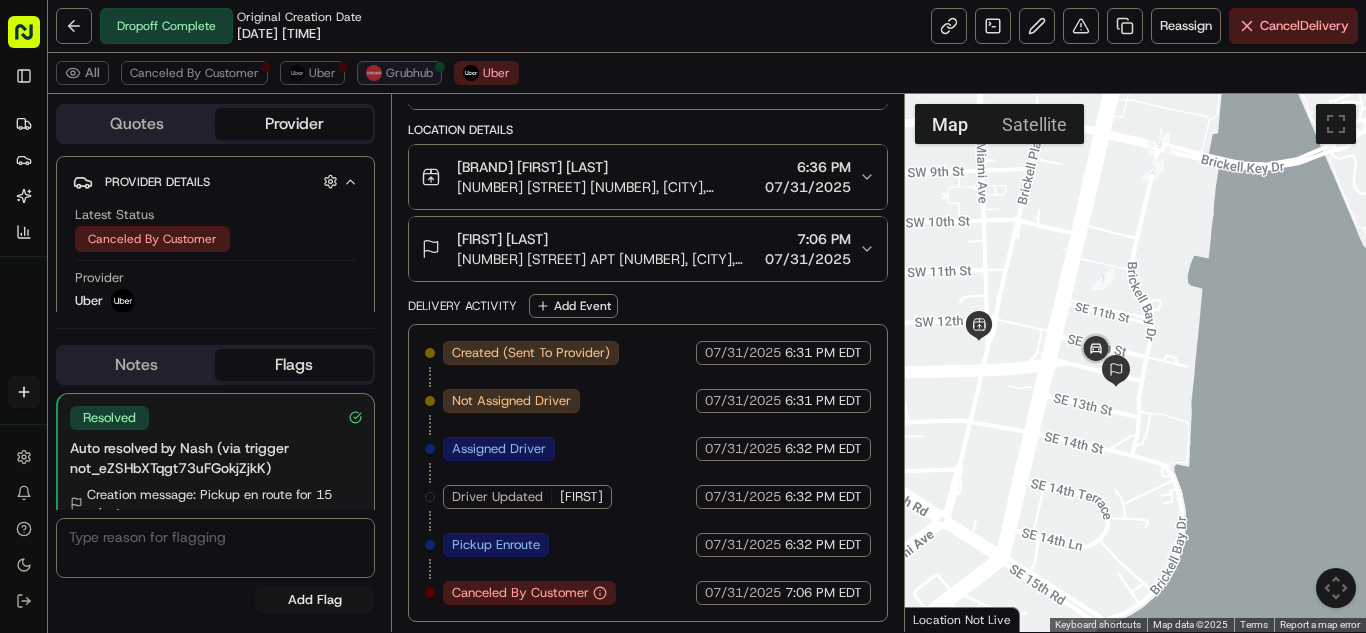 click on "Grubhub" at bounding box center (409, 73) 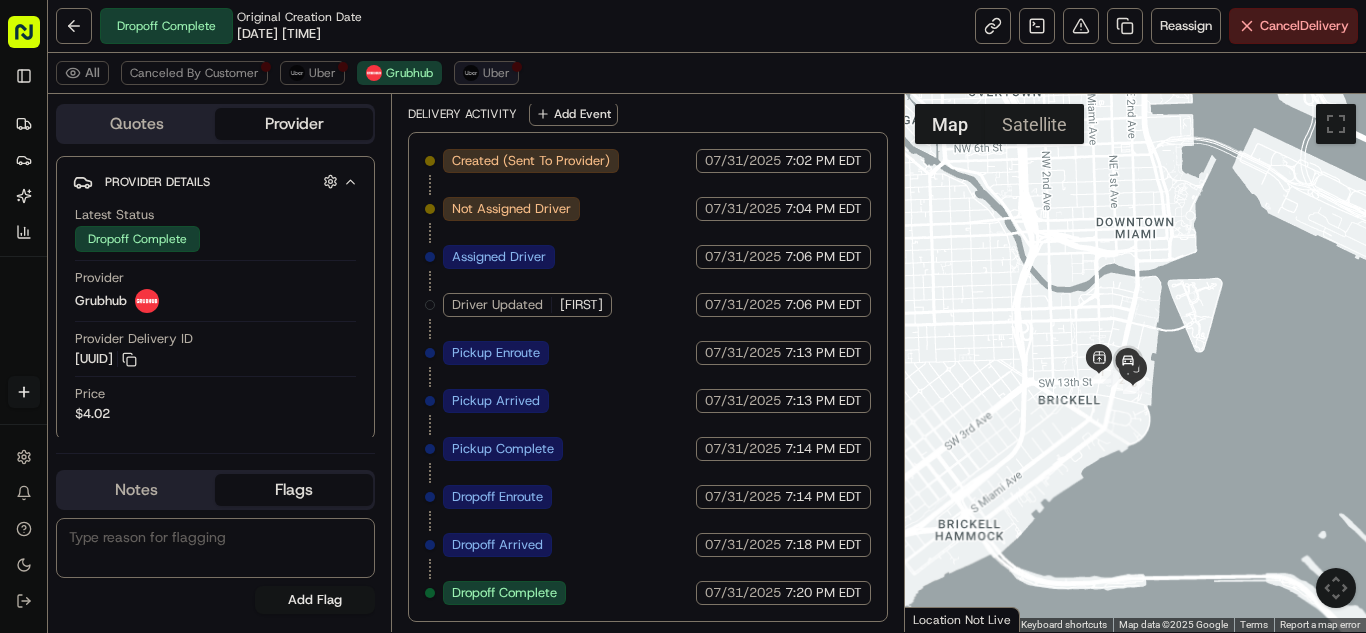click at bounding box center [471, 73] 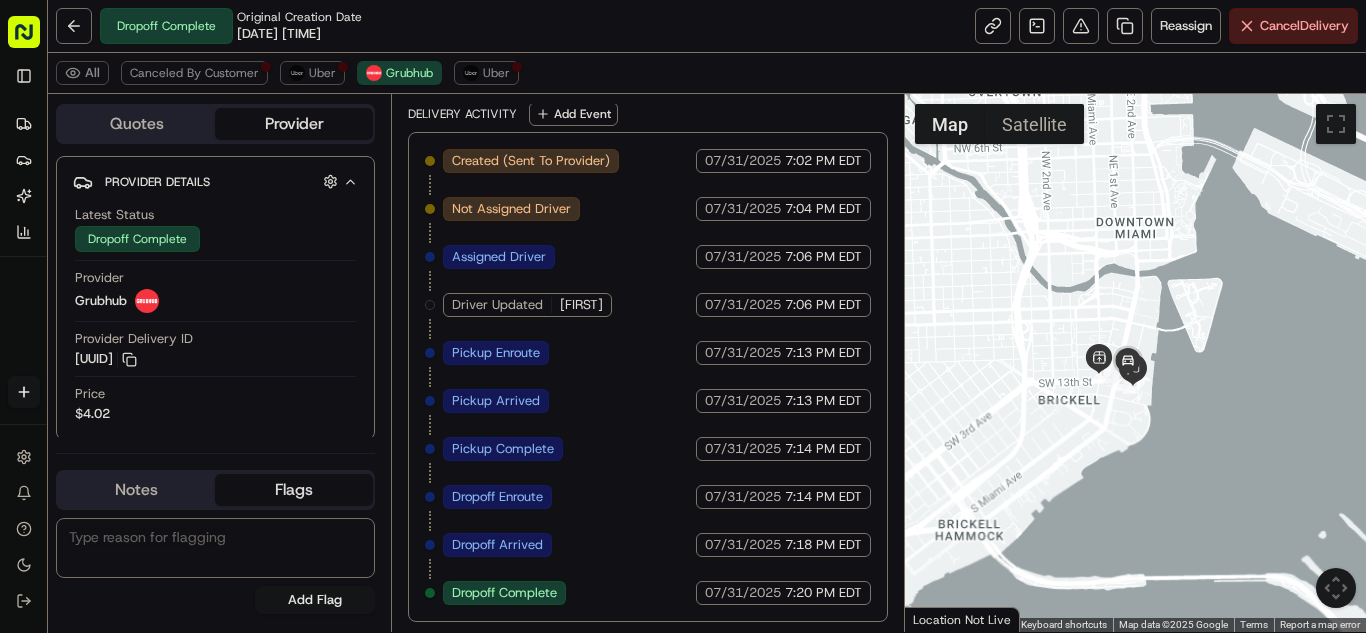scroll, scrollTop: 188, scrollLeft: 0, axis: vertical 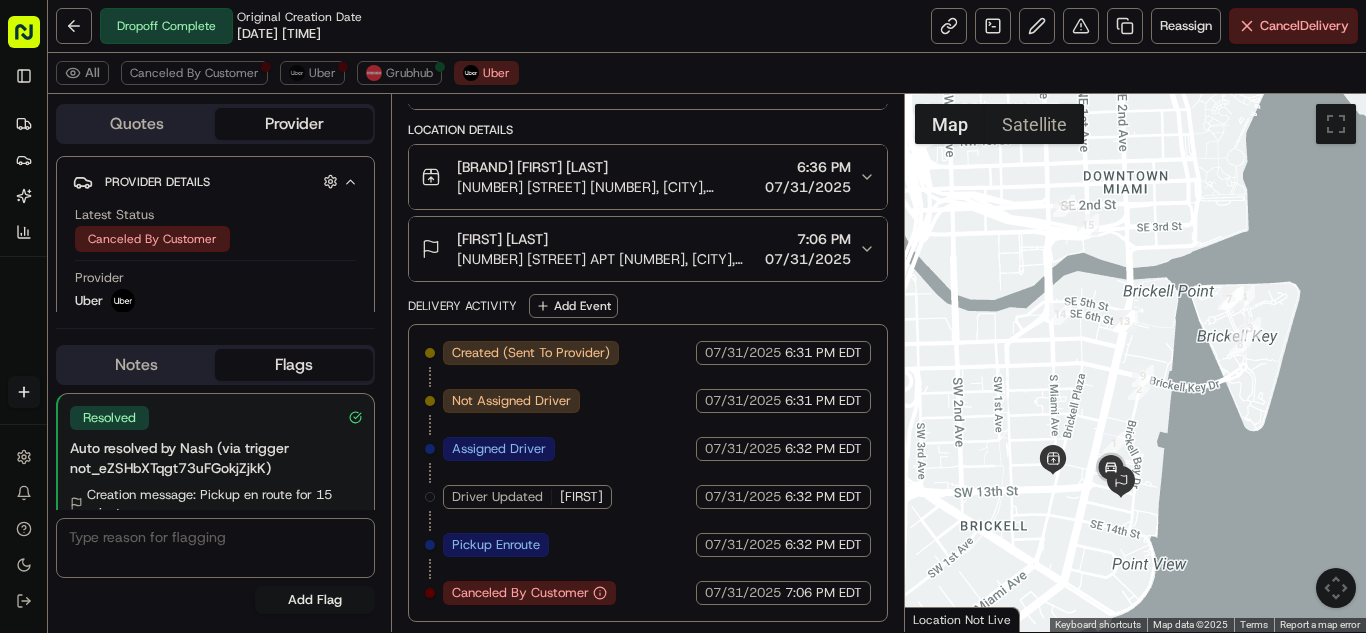 drag, startPoint x: 1103, startPoint y: 322, endPoint x: 1114, endPoint y: 419, distance: 97.62172 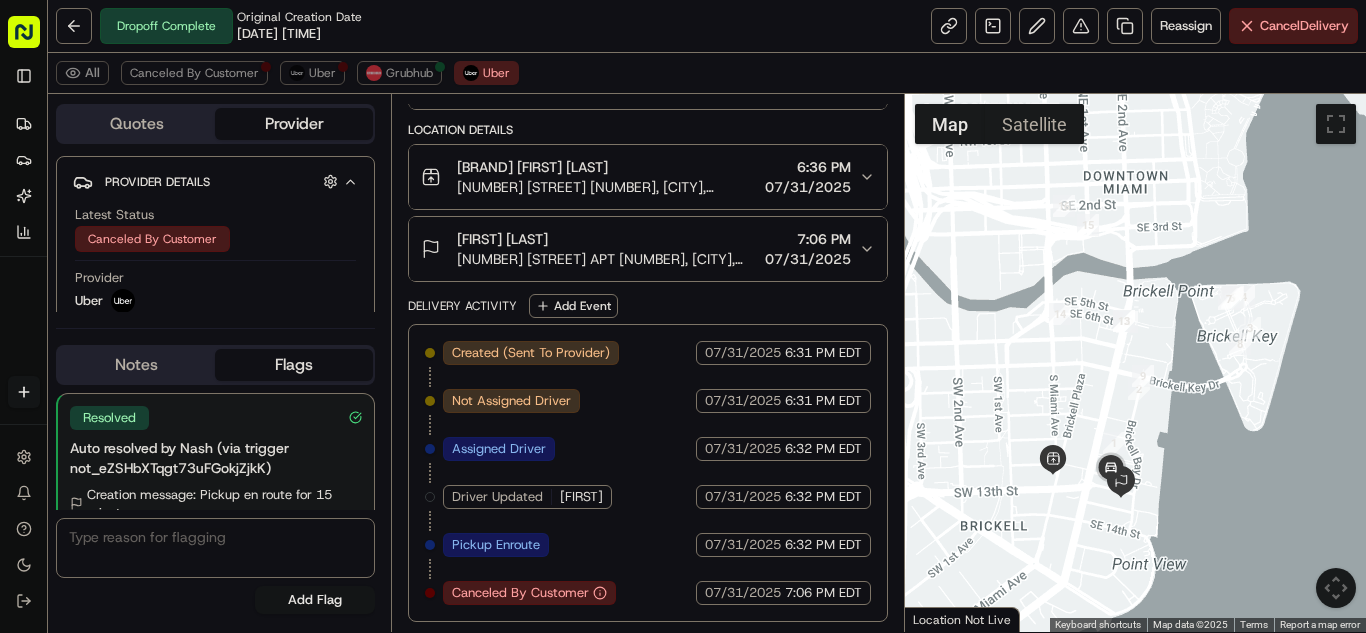 click at bounding box center (1135, 363) 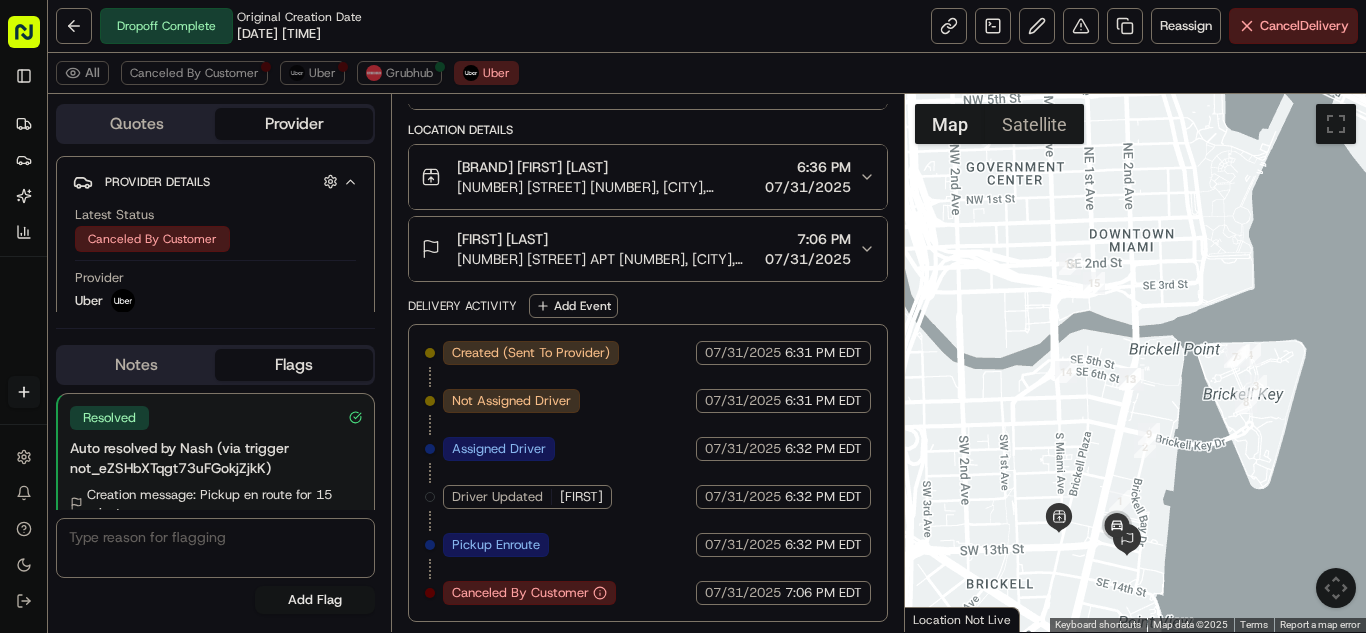 drag, startPoint x: 1080, startPoint y: 379, endPoint x: 1087, endPoint y: 439, distance: 60.40695 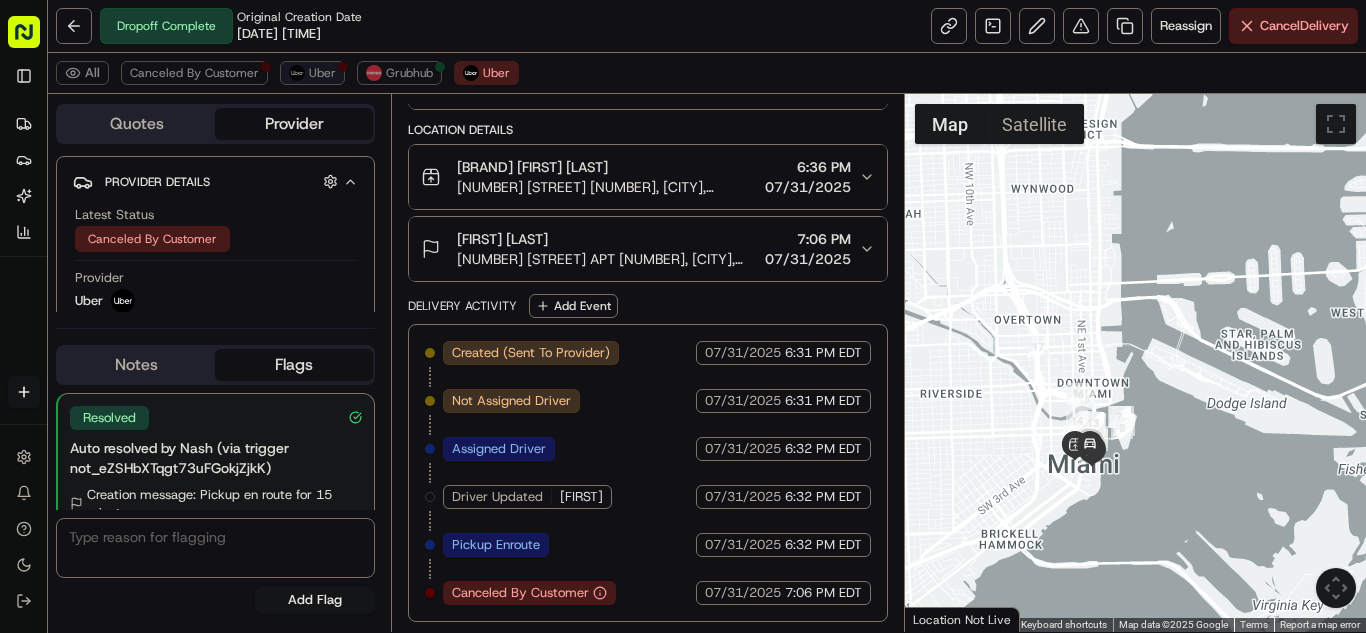 click on "Uber" at bounding box center [322, 73] 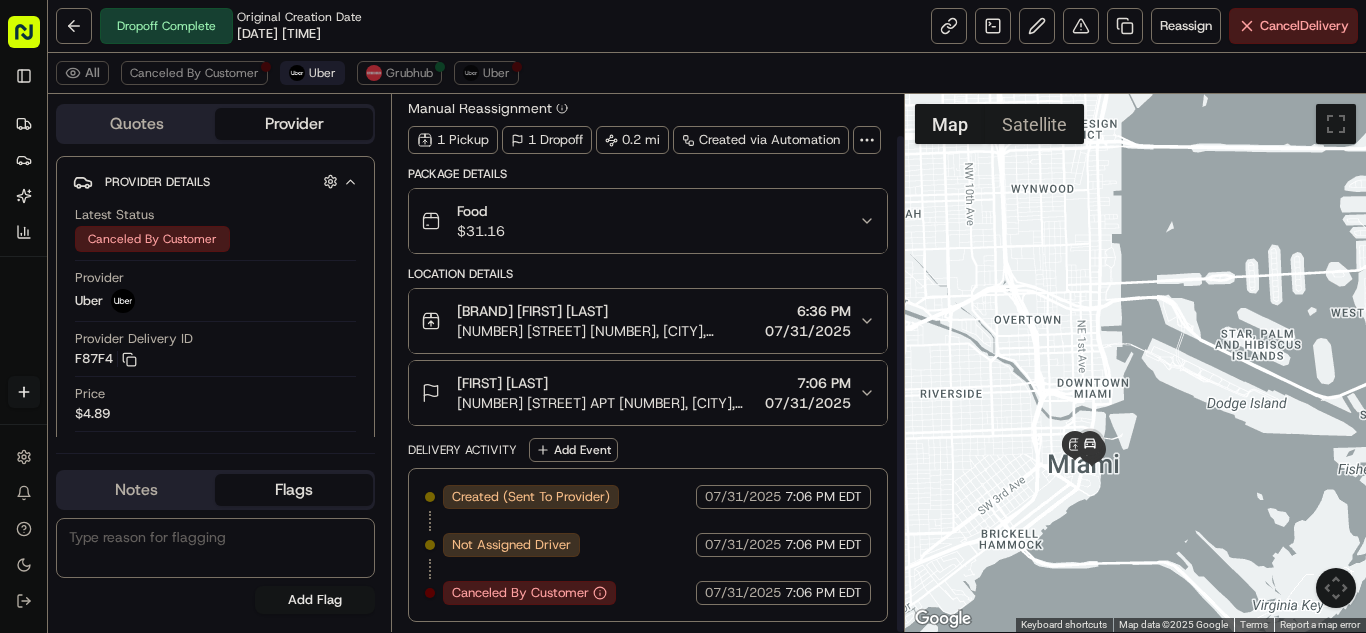 scroll, scrollTop: 44, scrollLeft: 0, axis: vertical 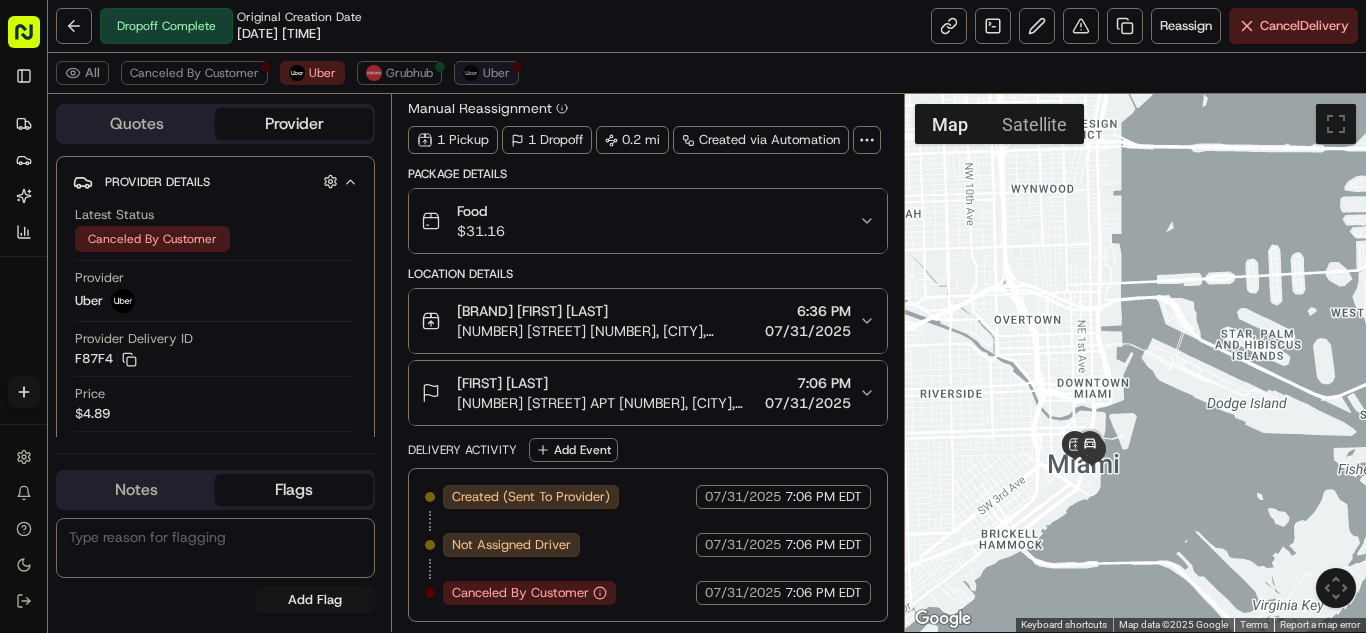 click on "Uber" at bounding box center [486, 73] 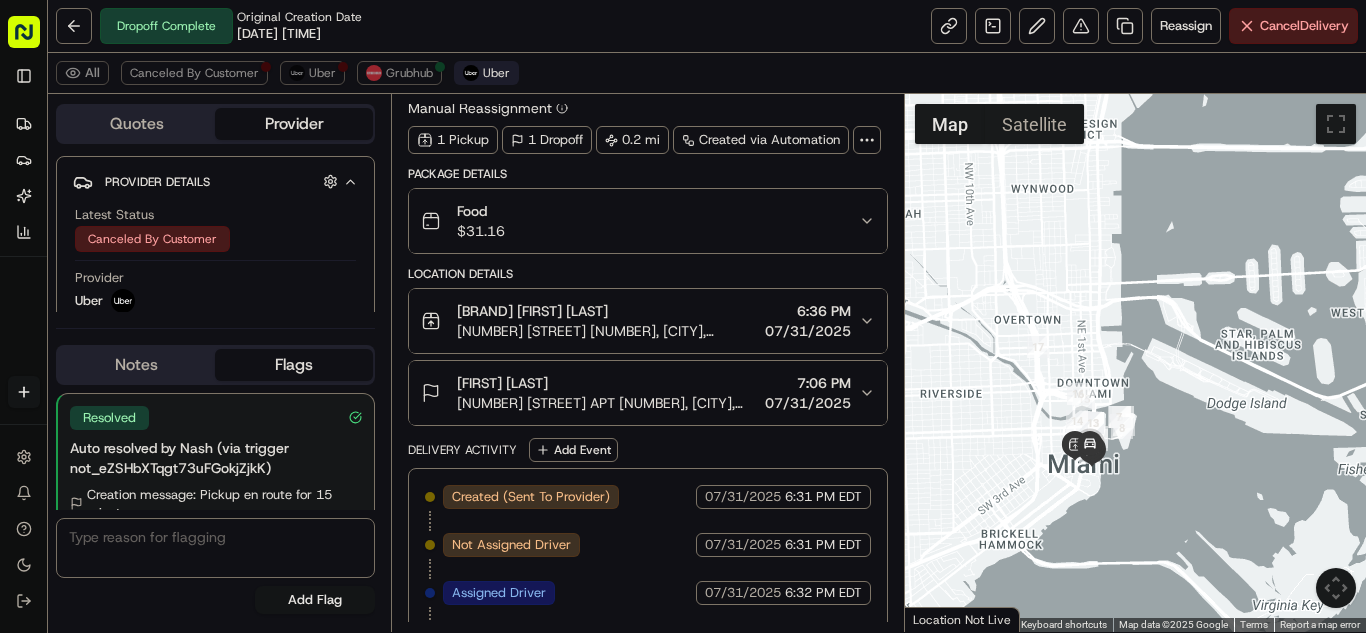 scroll, scrollTop: 188, scrollLeft: 0, axis: vertical 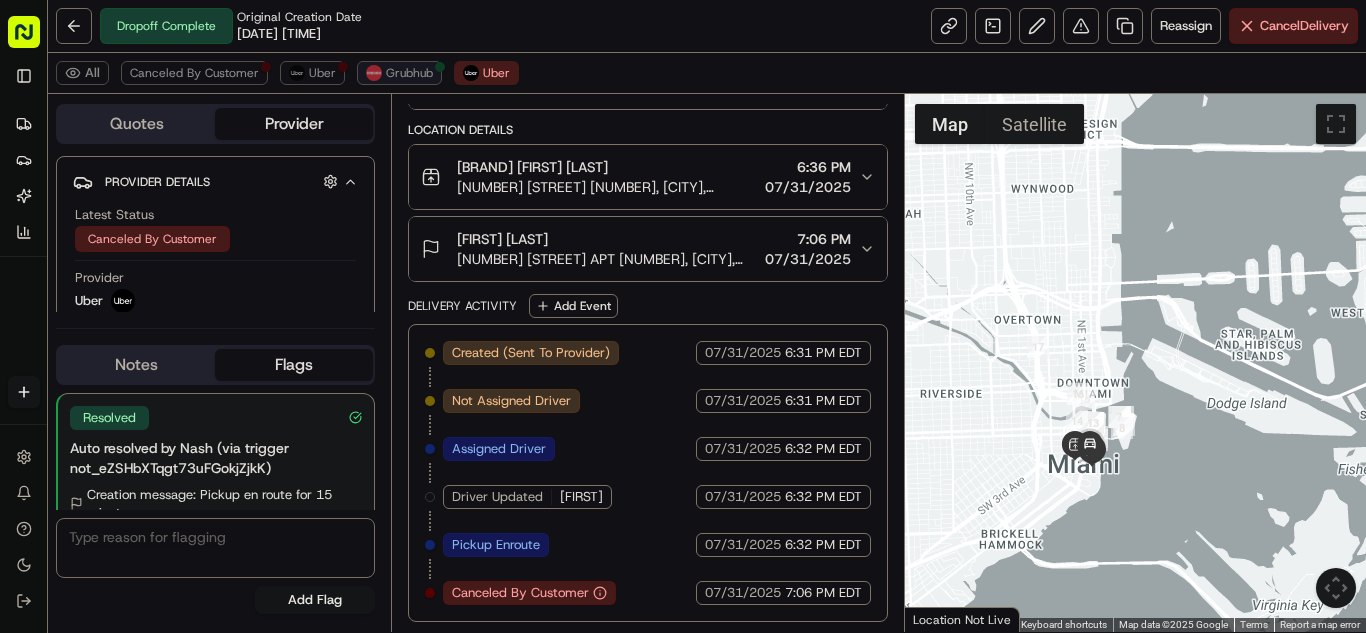 click on "Grubhub" at bounding box center [399, 73] 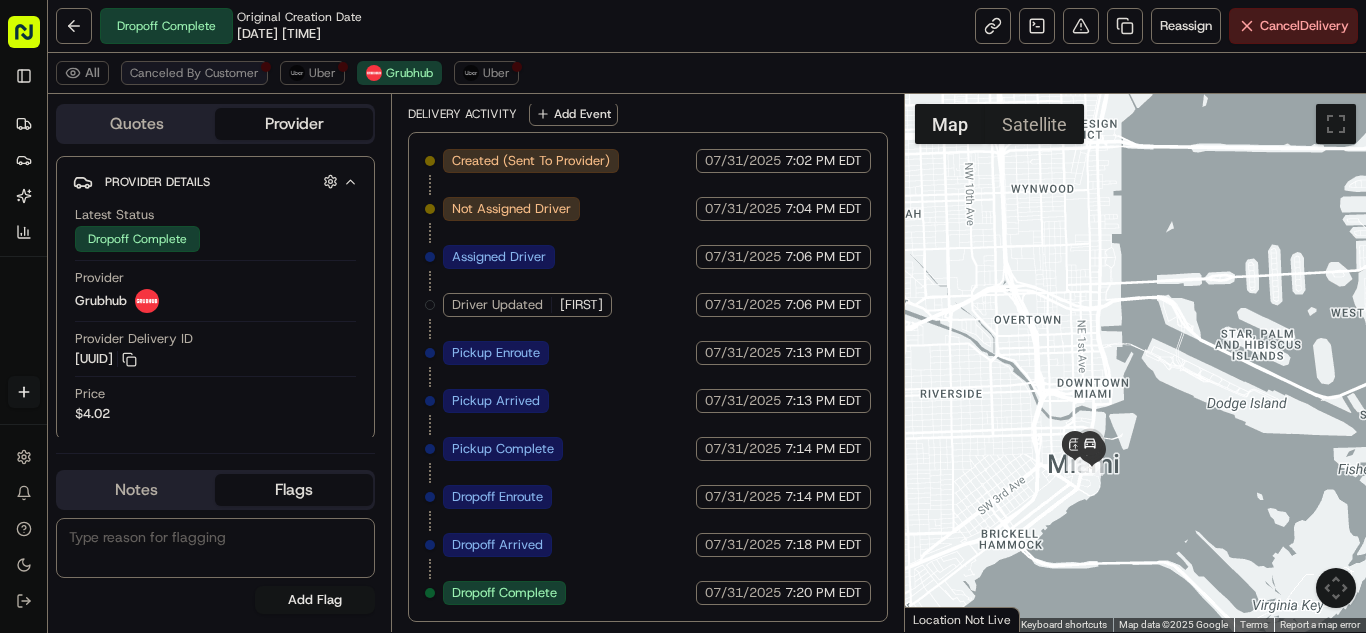 click on "Canceled By Customer" at bounding box center [194, 73] 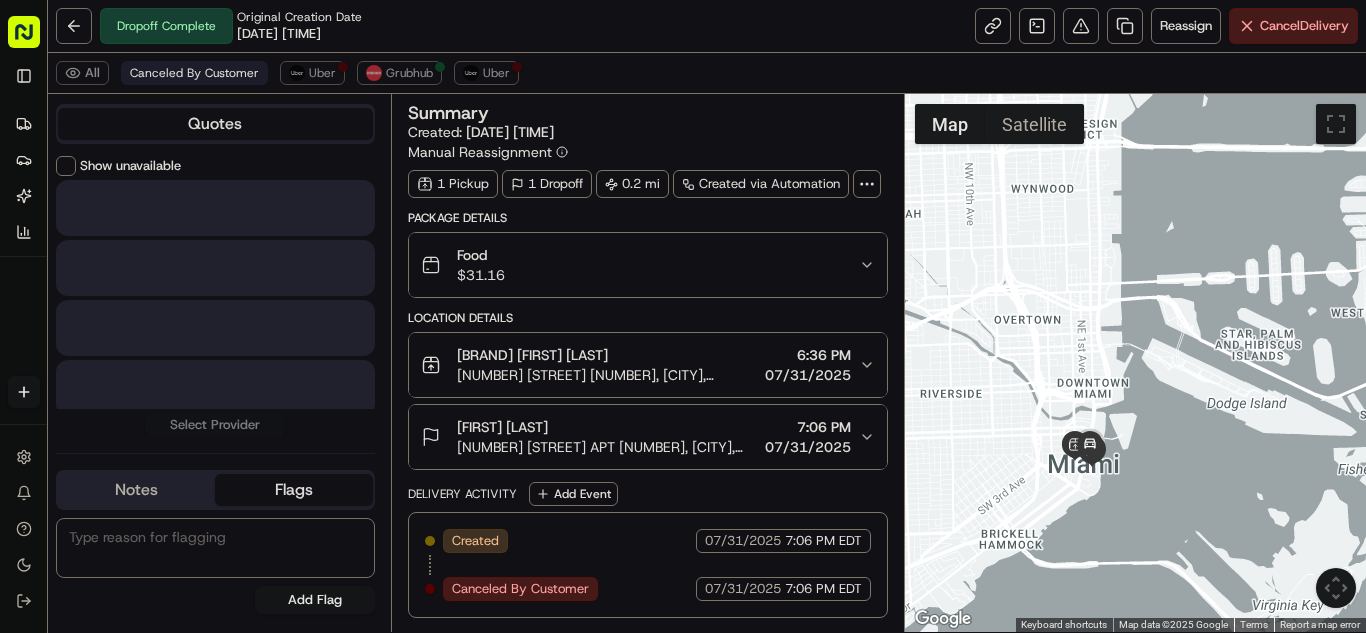 scroll, scrollTop: 0, scrollLeft: 0, axis: both 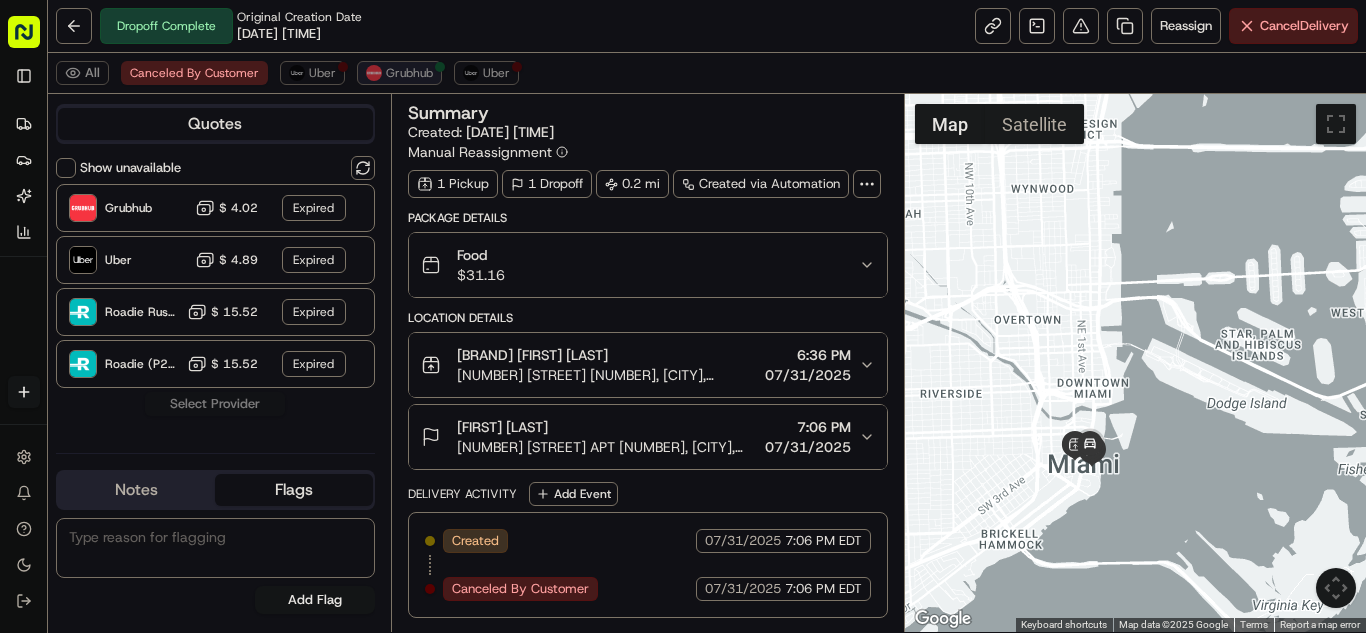 click on "Grubhub" at bounding box center (409, 73) 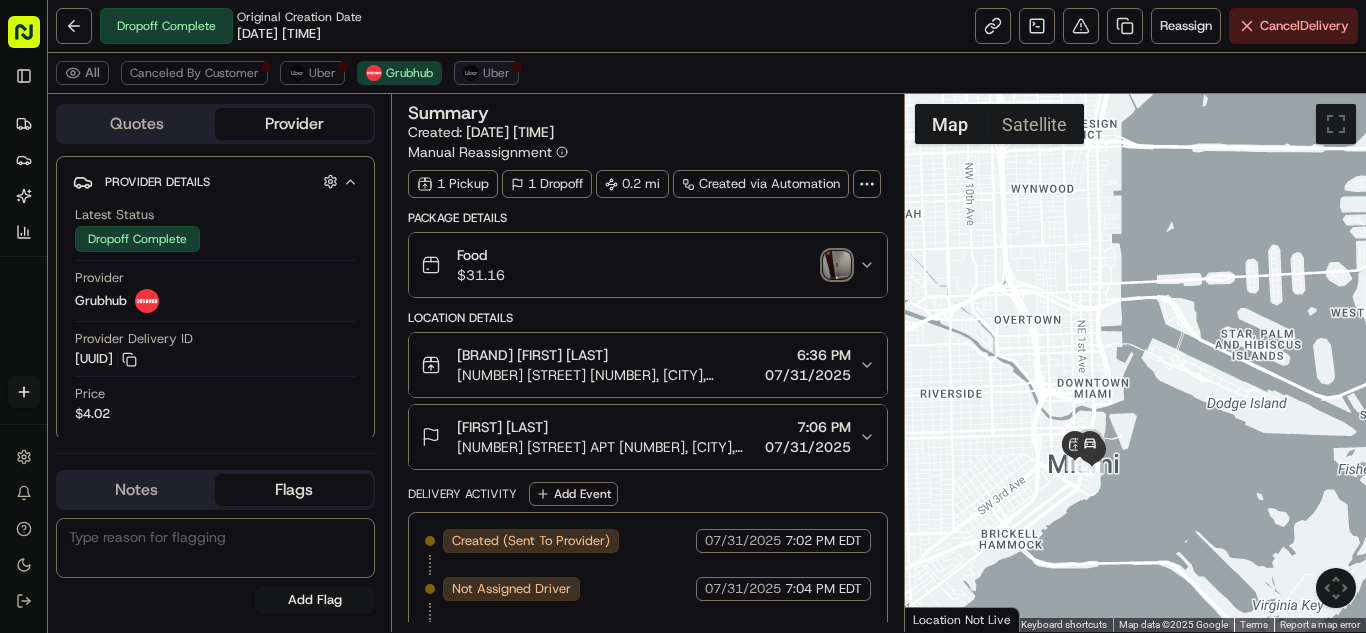 click on "Uber" at bounding box center [496, 73] 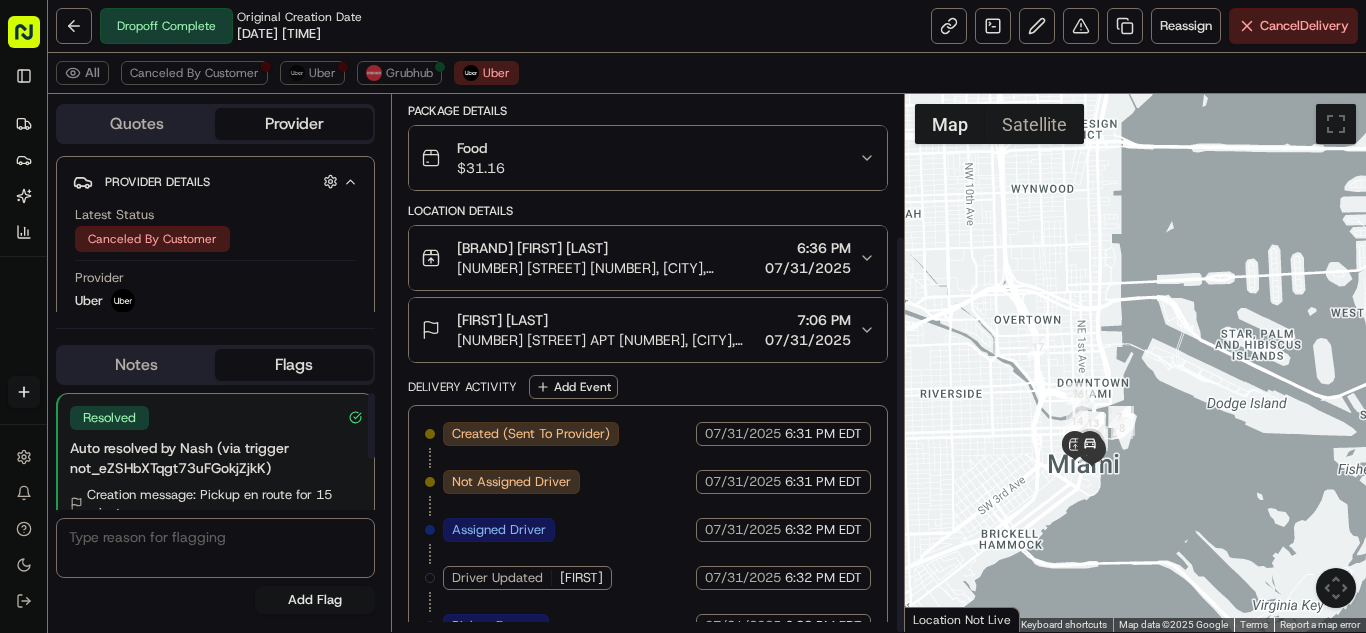 scroll, scrollTop: 188, scrollLeft: 0, axis: vertical 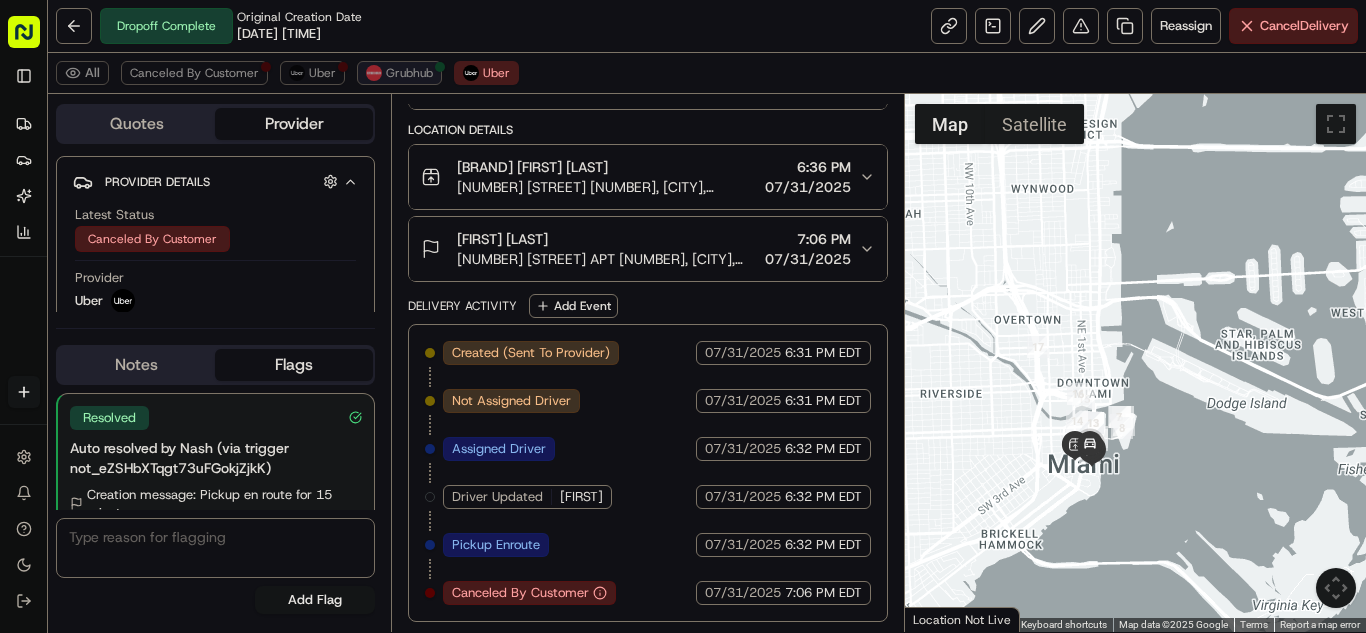 click on "Grubhub" at bounding box center (409, 73) 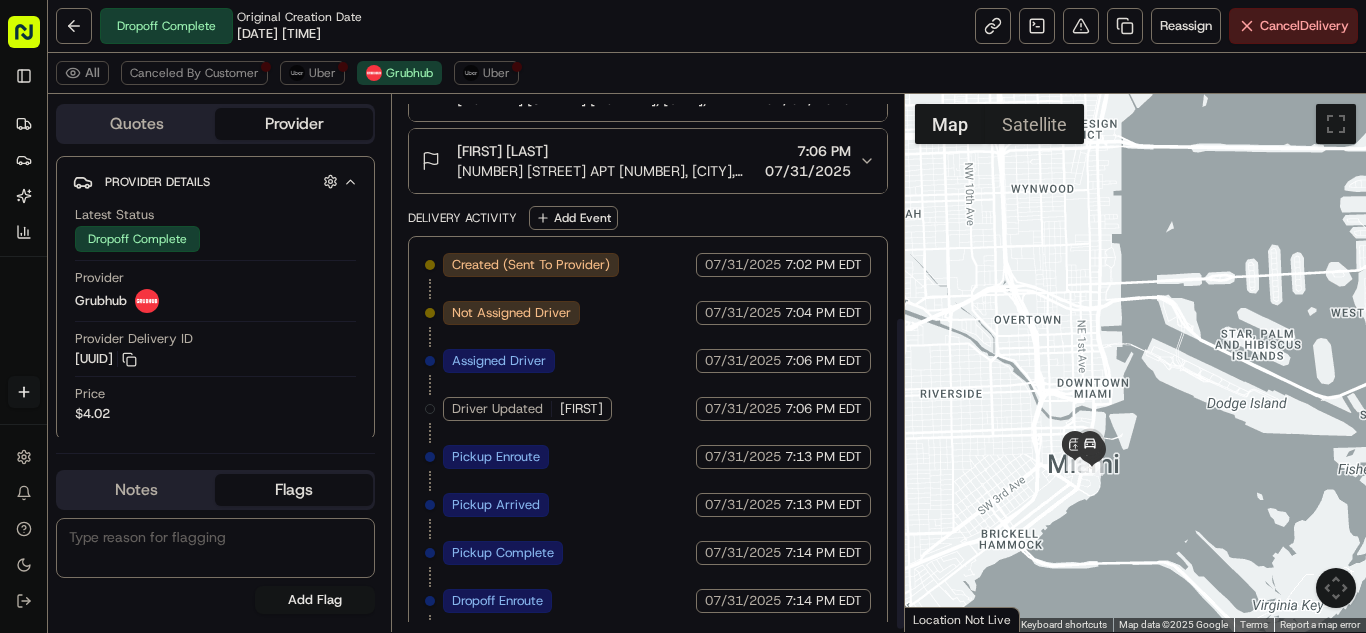 scroll, scrollTop: 380, scrollLeft: 0, axis: vertical 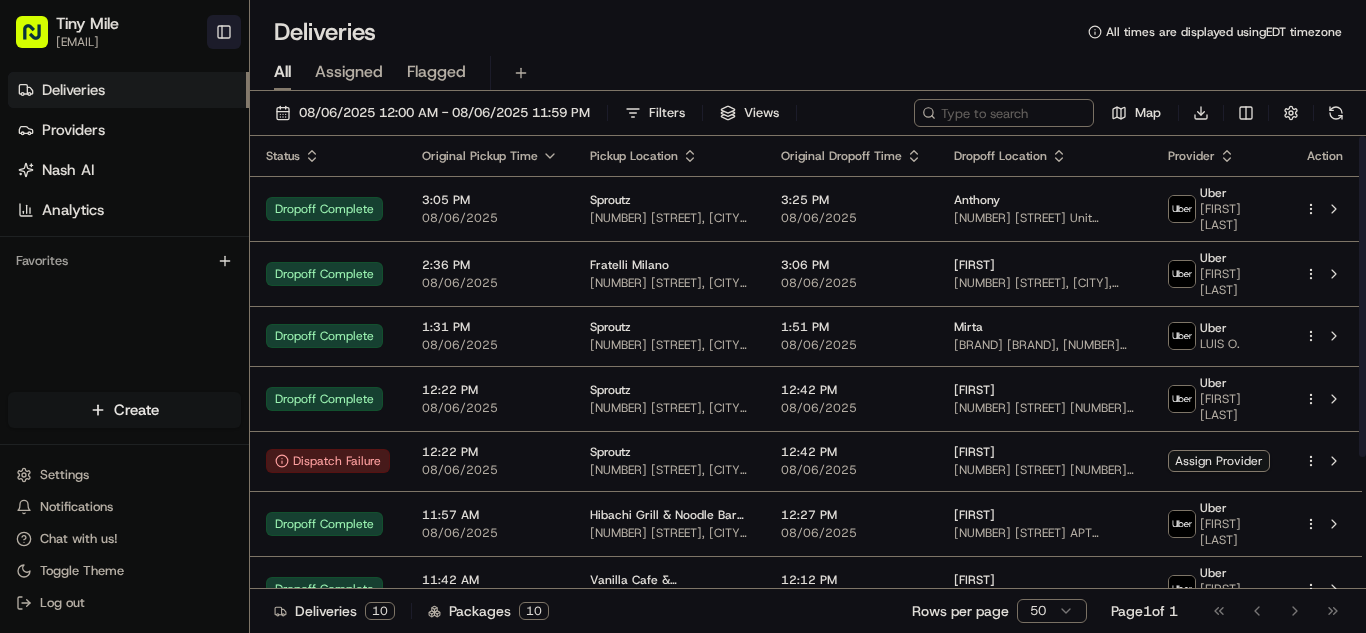 click on "Toggle Sidebar" at bounding box center [224, 32] 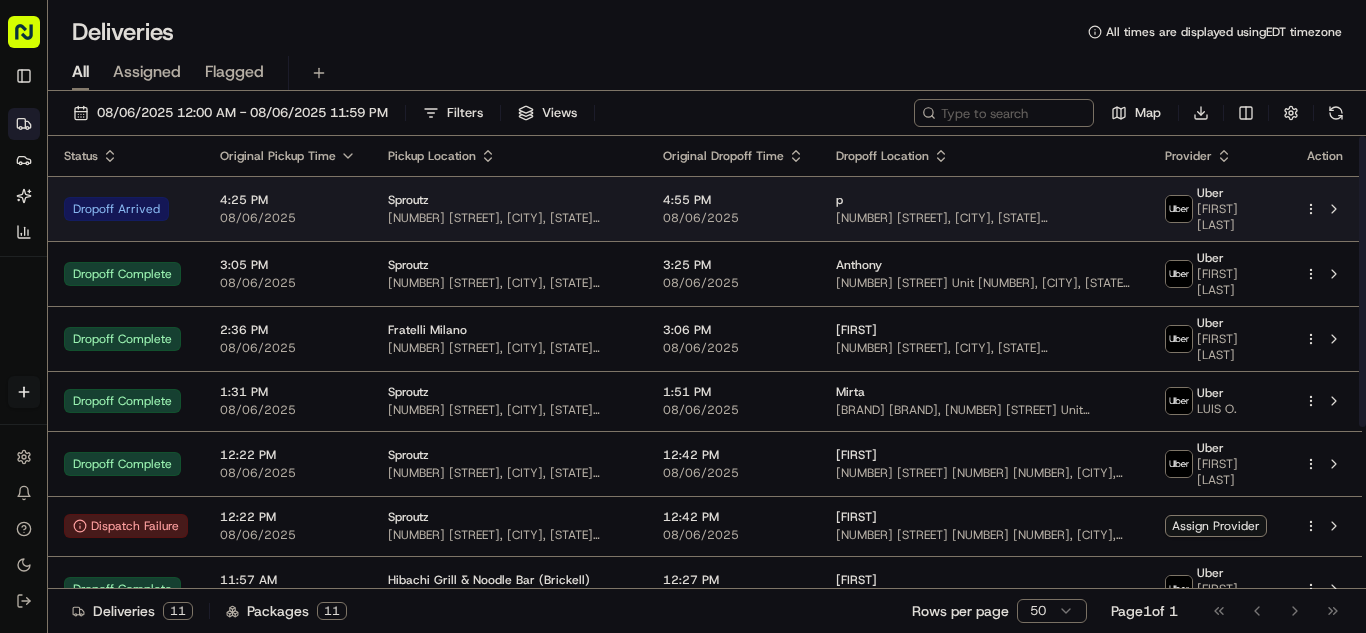 click on "08/06/2025" at bounding box center (288, 218) 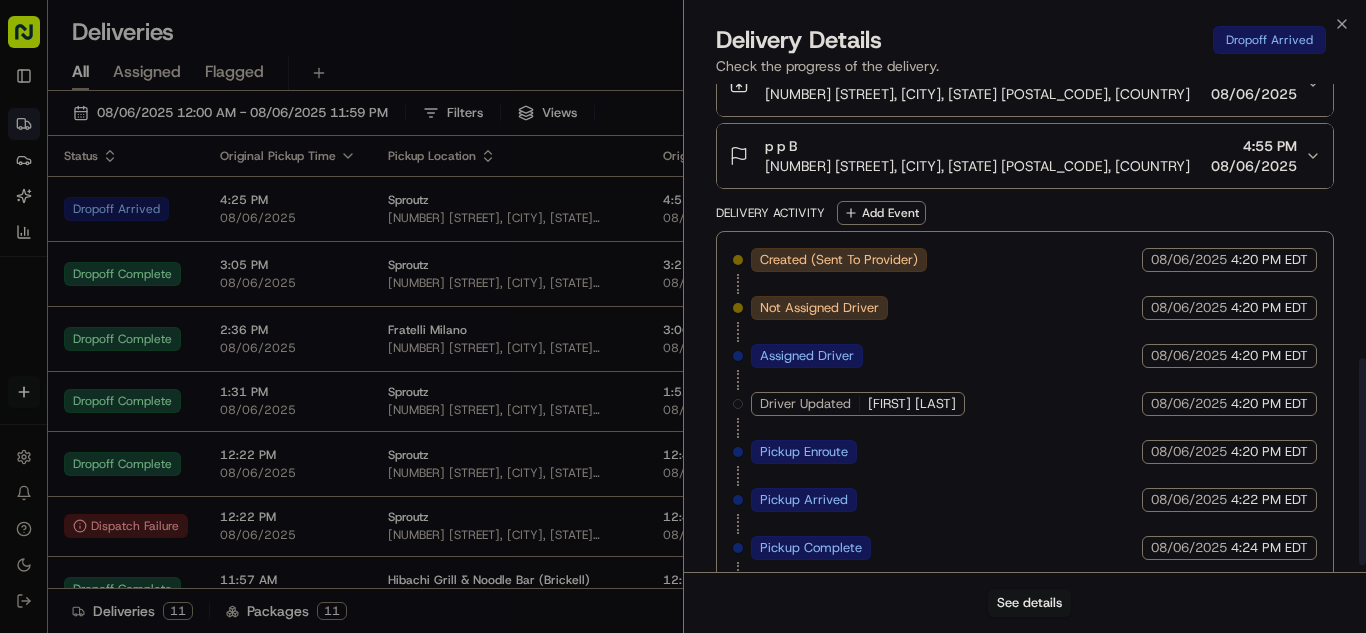 scroll, scrollTop: 662, scrollLeft: 0, axis: vertical 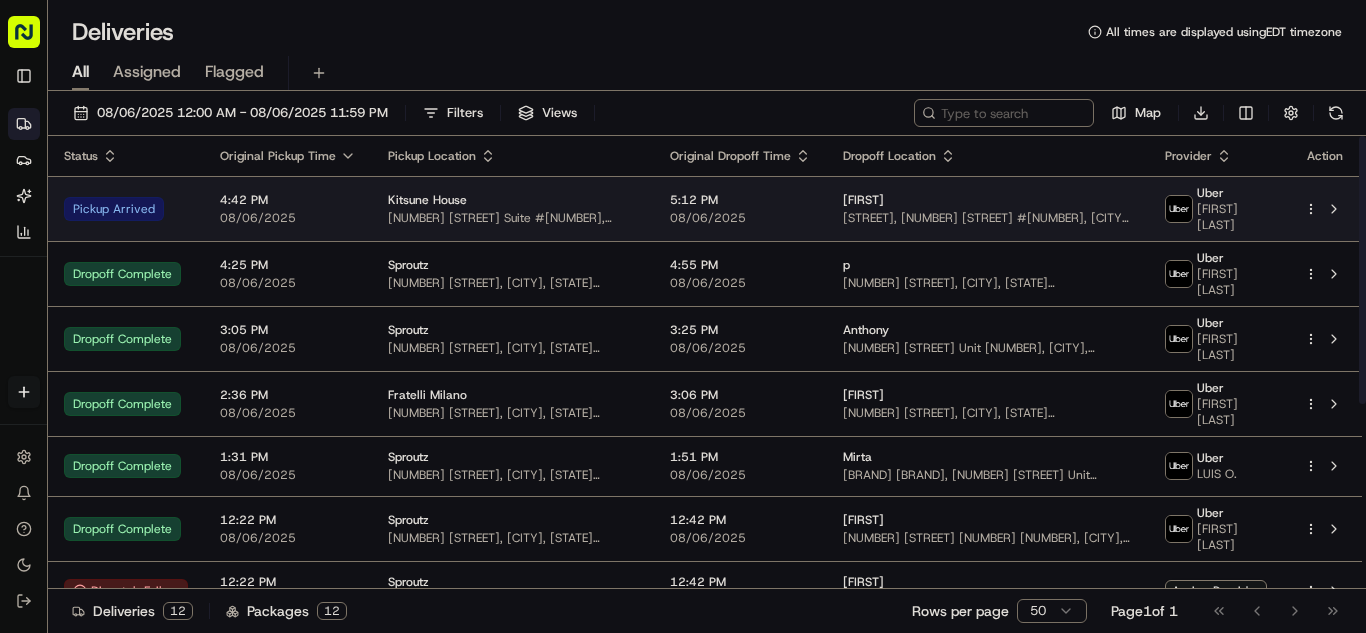 click on "4:42 PM" at bounding box center (288, 200) 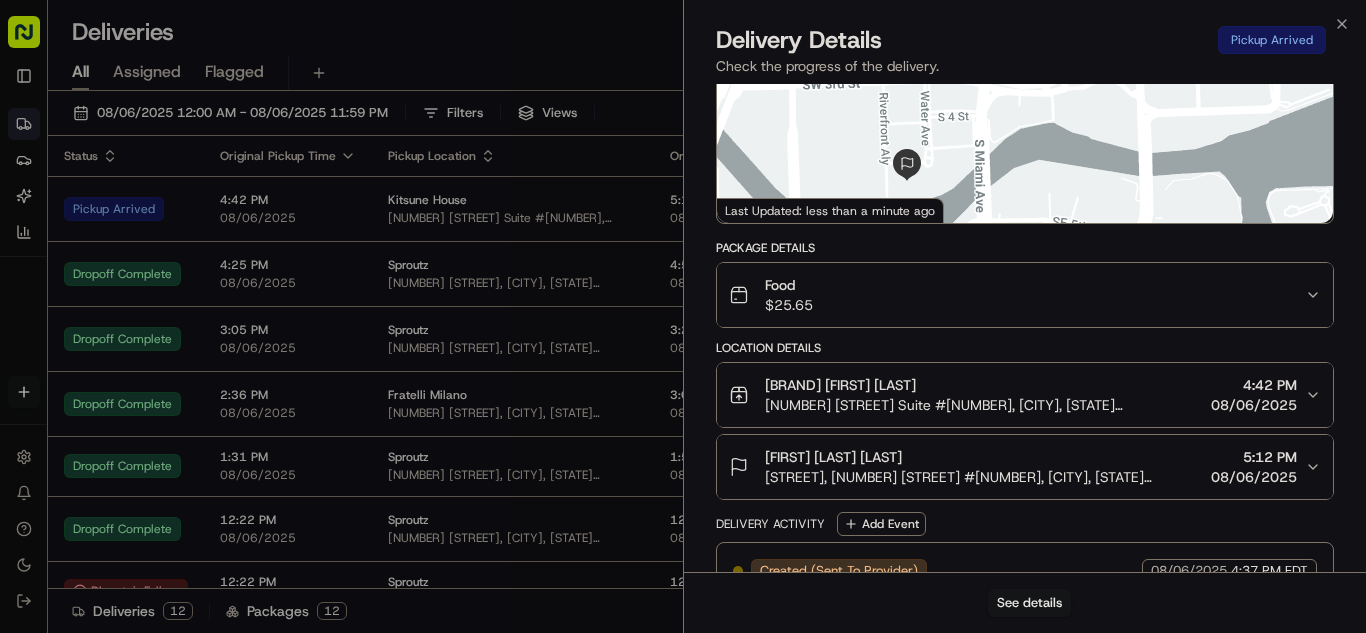 scroll, scrollTop: 400, scrollLeft: 0, axis: vertical 